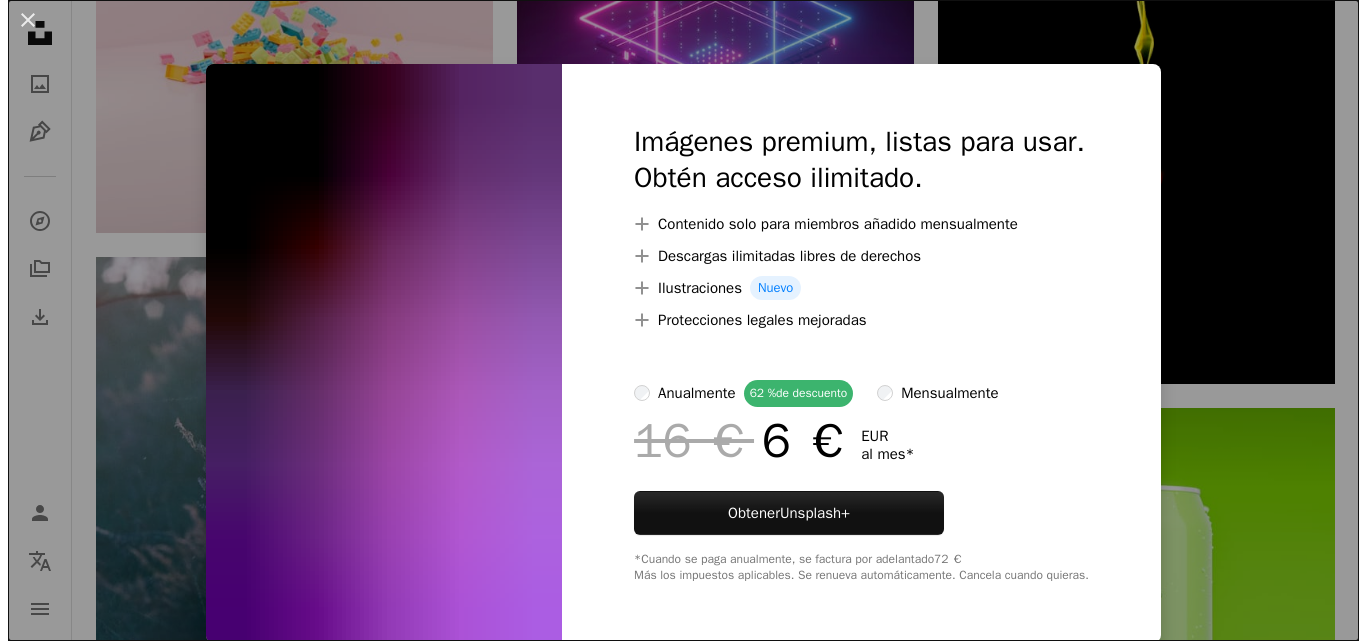 scroll, scrollTop: 38600, scrollLeft: 0, axis: vertical 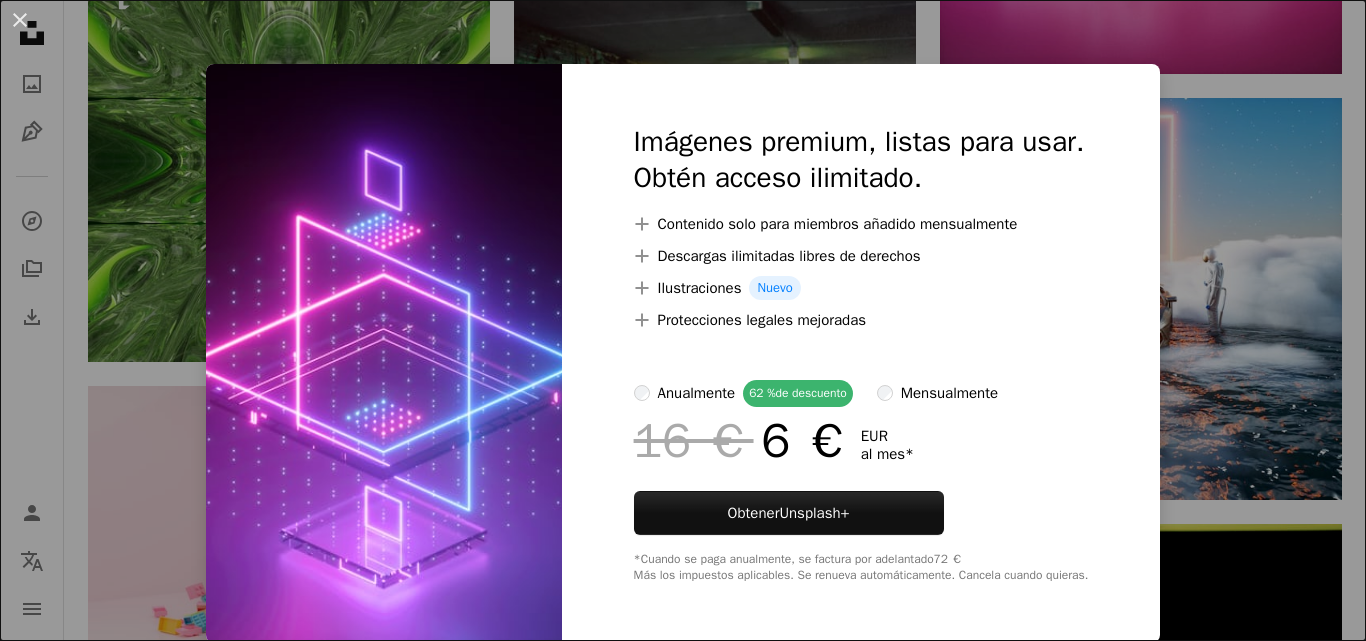 click on "An X shape Imágenes premium, listas para usar. Obtén acceso ilimitado. A plus sign Contenido solo para miembros añadido mensualmente A plus sign Descargas ilimitadas libres de derechos A plus sign Ilustraciones  Nuevo A plus sign Protecciones legales mejoradas anualmente 62 %  de descuento mensualmente 16 €   6 € EUR al mes * Obtener  Unsplash+ *Cuando se paga anualmente, se factura por adelantado  72 € Más los impuestos aplicables. Se renueva automáticamente. Cancela cuando quieras." at bounding box center [683, 320] 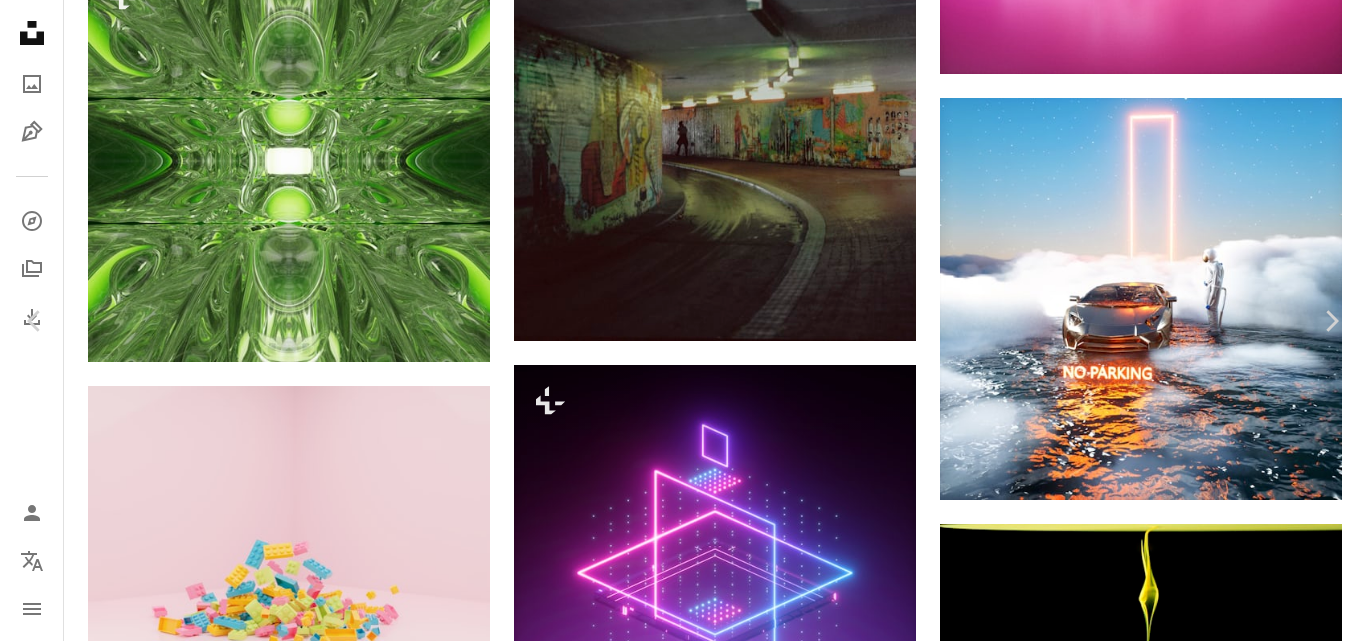 click on "An X shape Chevron left Chevron right Getty Images Para Unsplash+ A heart A plus sign Editar imagen Plus sign for Unsplash+ A lock Descargar Zoom in ––– –– ––– –––– –––– A forward-right arrow Compartir More Actions ––– – ––– – – –– – ––––. ––– ––– –––– –––– ––– ––– – –––– –––– ––– ––– Imágenes relacionadas Plus sign for Unsplash+ A heart A plus sign Getty Images Para Unsplash+ A lock Descargar Plus sign for Unsplash+ A heart A plus sign Imkara Visual Para Unsplash+ A lock Descargar Plus sign for Unsplash+ A heart A plus sign Getty Images Para Unsplash+ A lock Descargar Plus sign for Unsplash+ A heart A plus sign Getty Images Para Unsplash+ A lock Descargar Plus sign for Unsplash+ A heart A plus sign Getty Images Para Unsplash+ A lock Descargar Plus sign for Unsplash+ A heart A plus sign Shubham Dhage Para Unsplash+" at bounding box center [683, 5977] 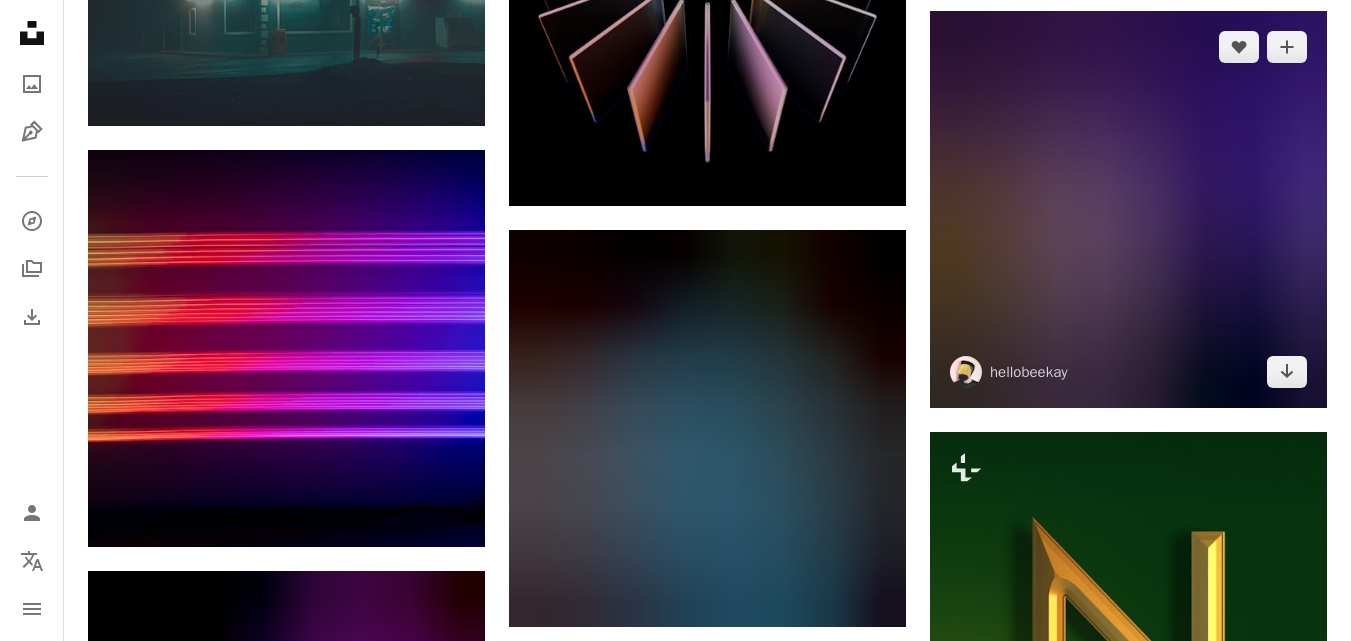 scroll, scrollTop: 52200, scrollLeft: 0, axis: vertical 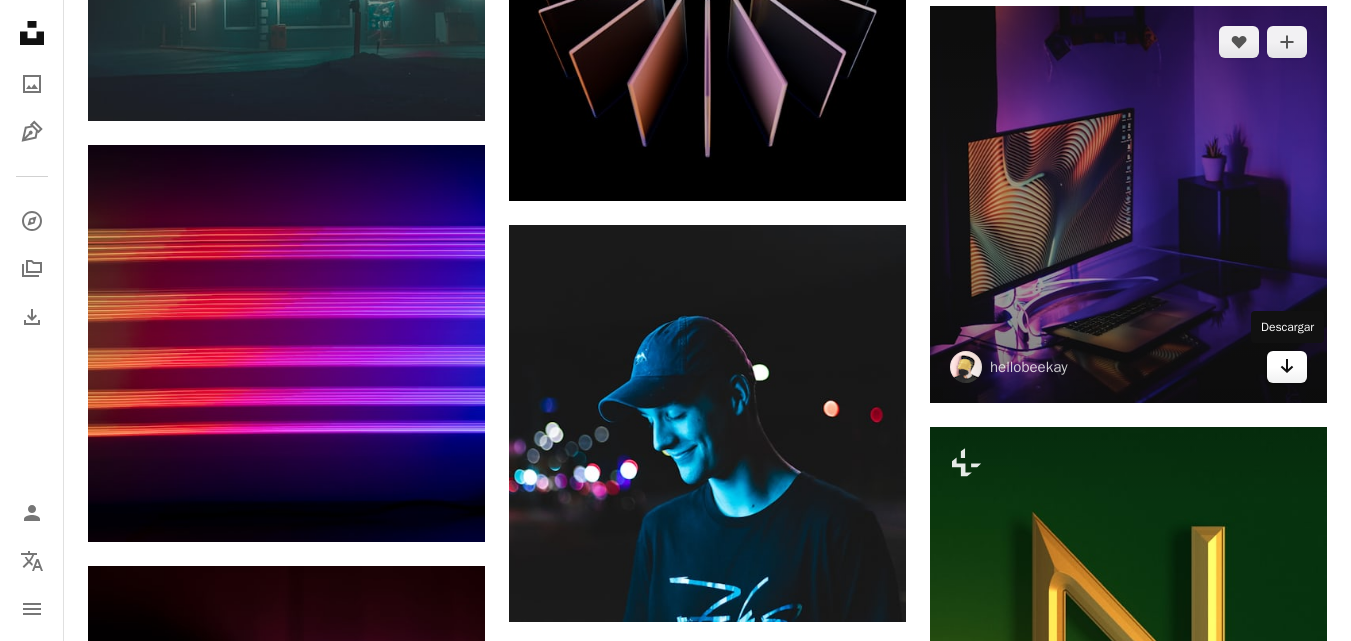 click on "Arrow pointing down" at bounding box center [1287, 367] 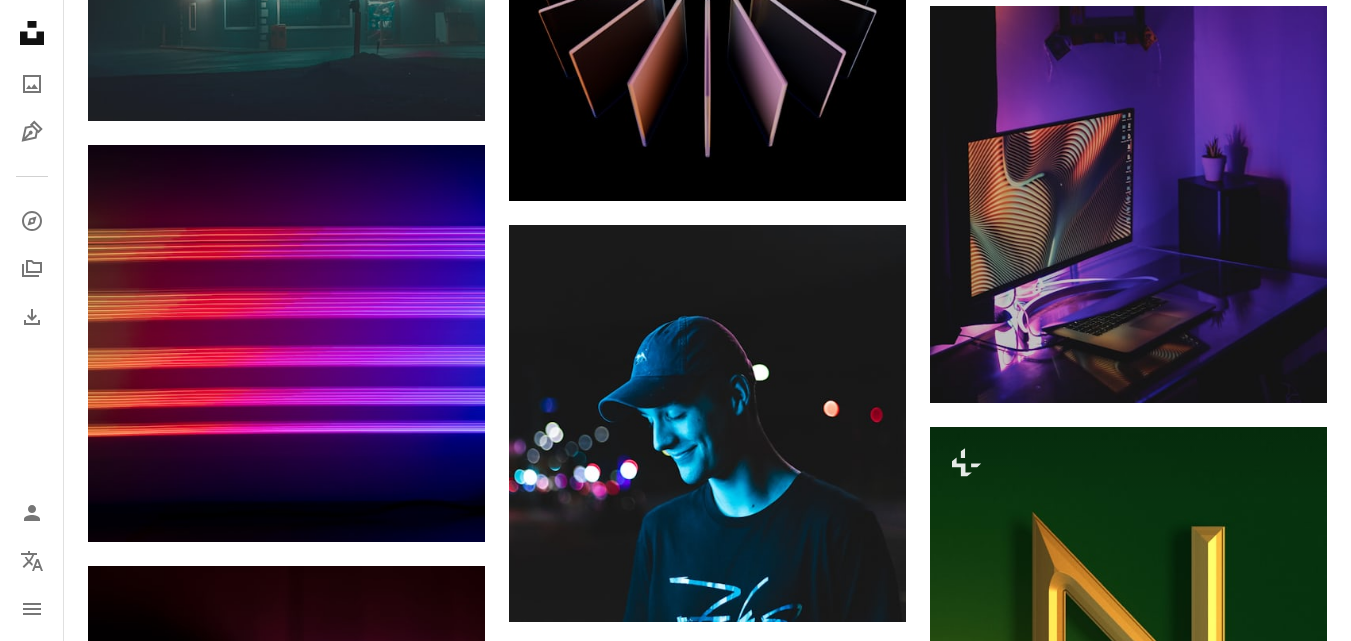 scroll, scrollTop: 0, scrollLeft: 0, axis: both 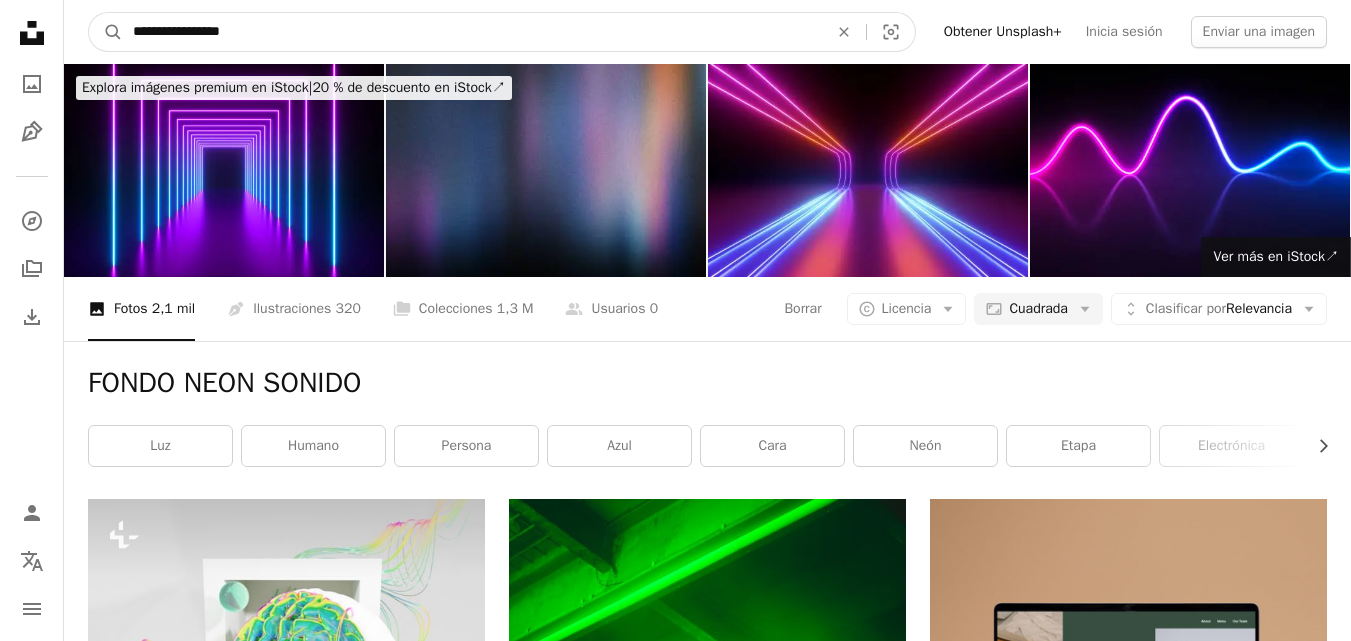 click on "**********" at bounding box center [472, 32] 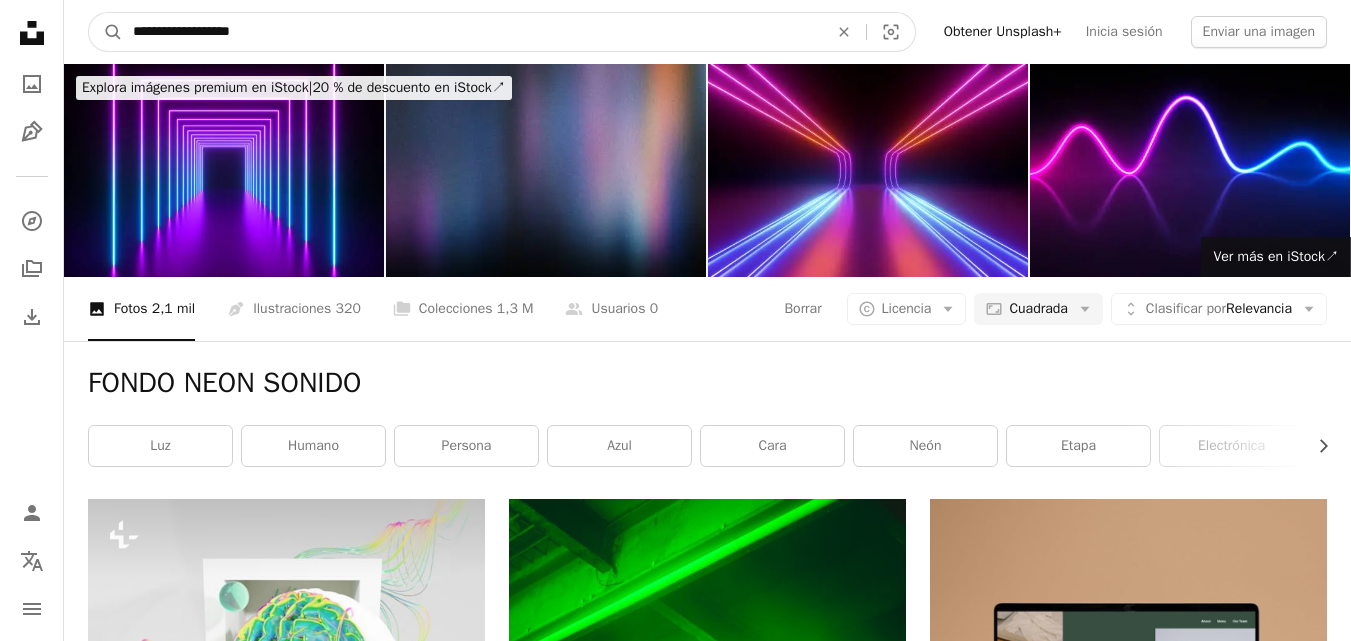 type on "**********" 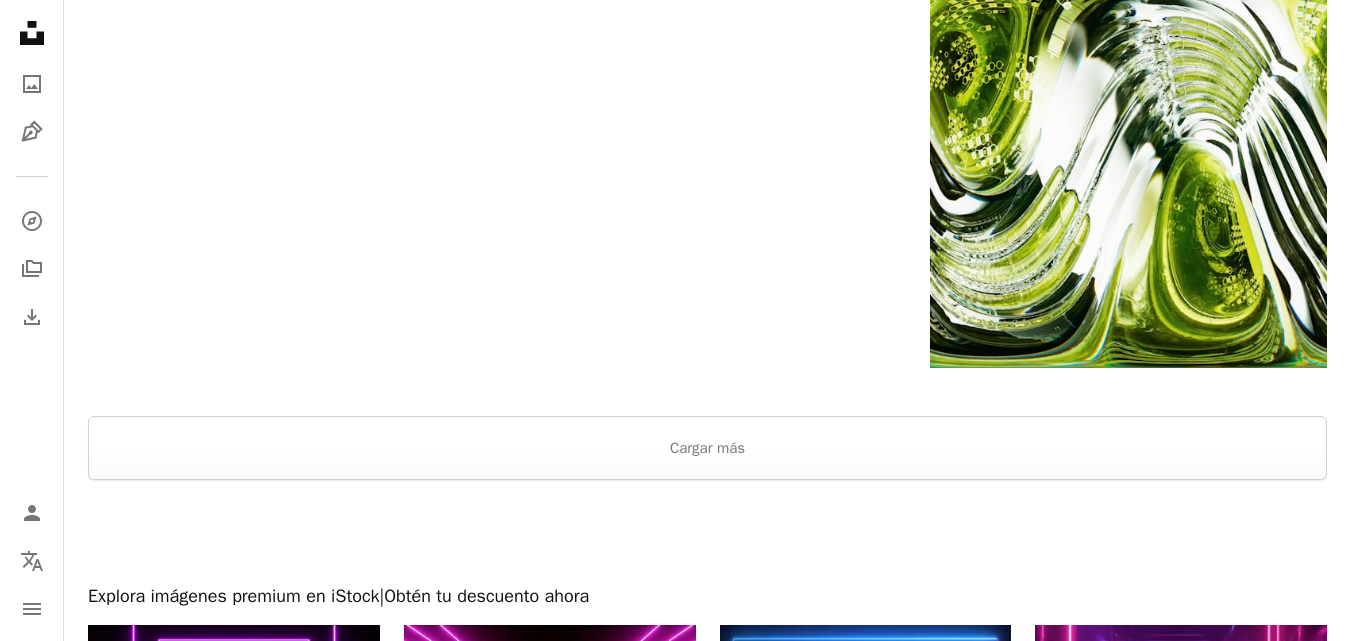 scroll, scrollTop: 3600, scrollLeft: 0, axis: vertical 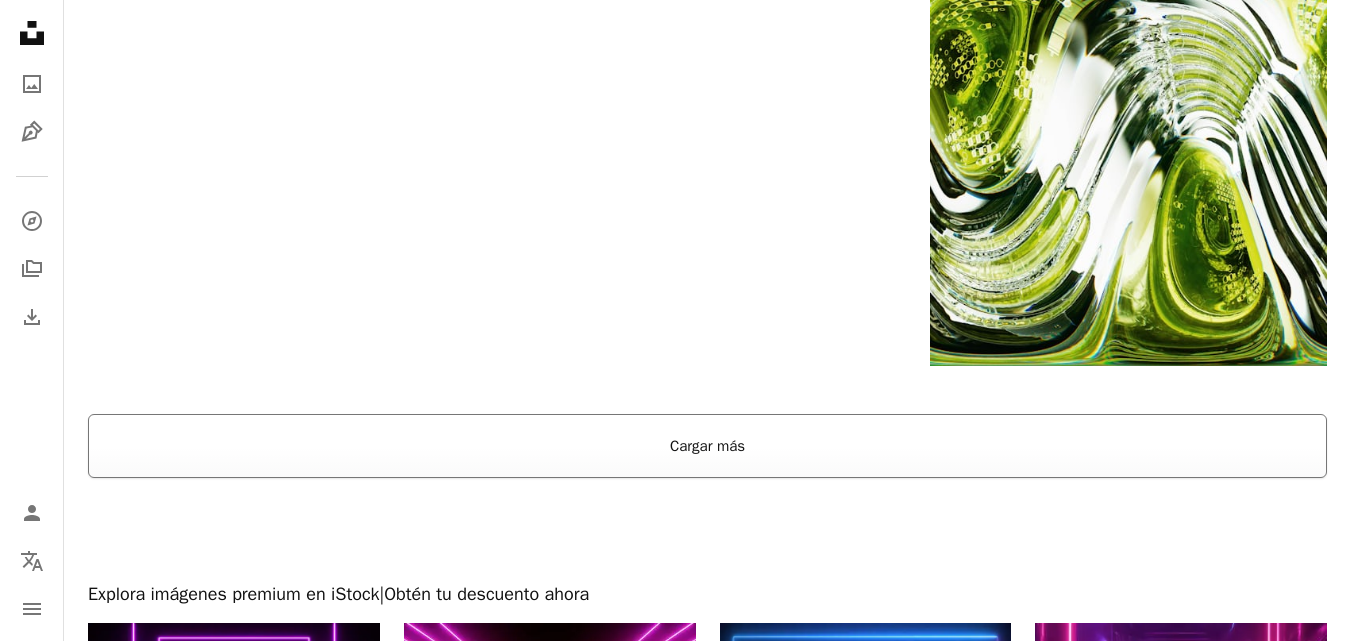 click on "Cargar más" at bounding box center [707, 446] 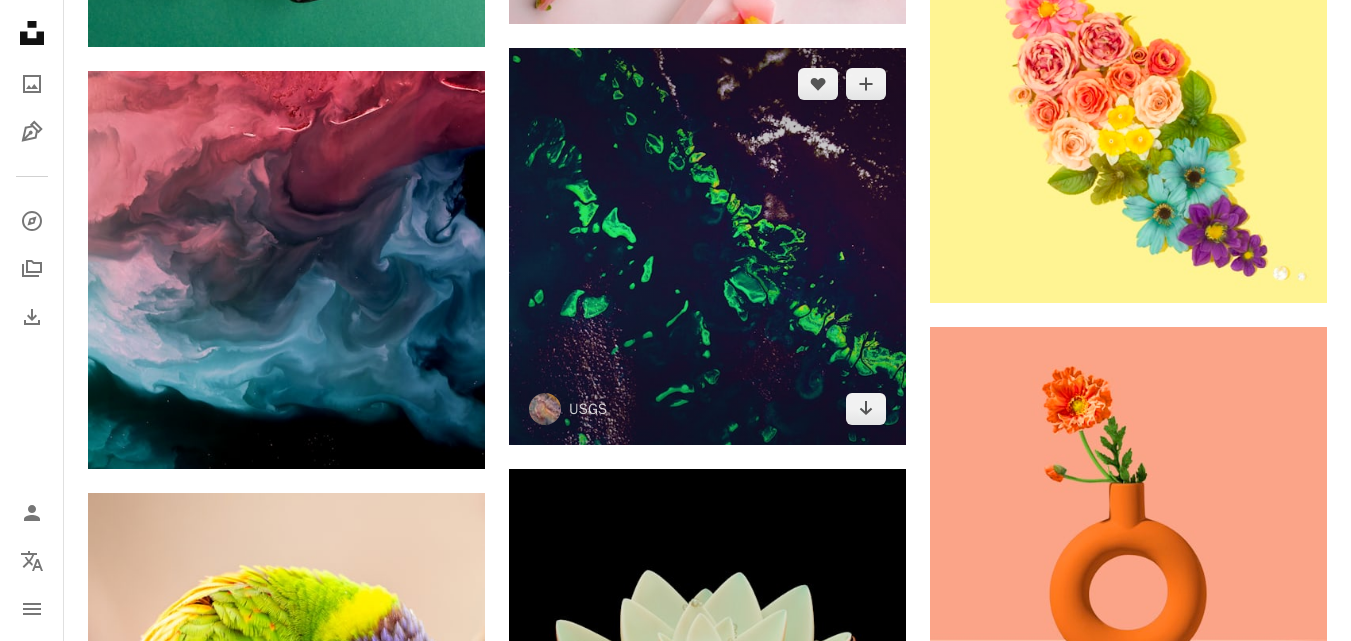 scroll, scrollTop: 13900, scrollLeft: 0, axis: vertical 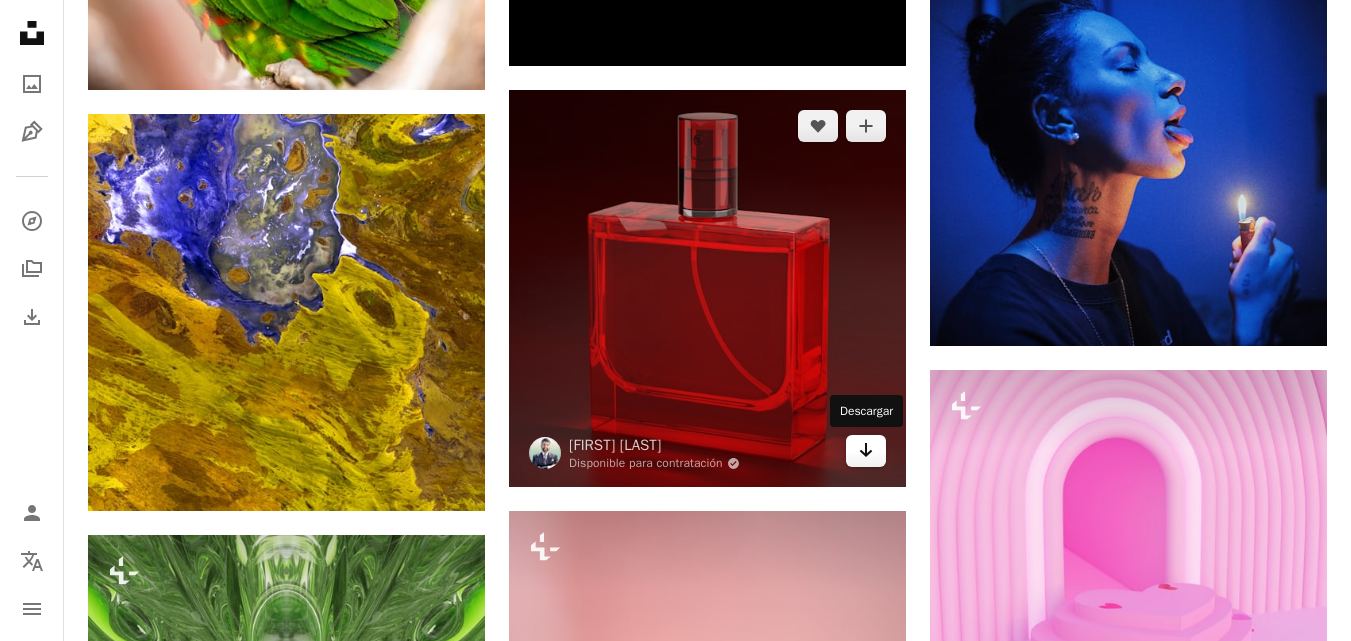 click on "Arrow pointing down" 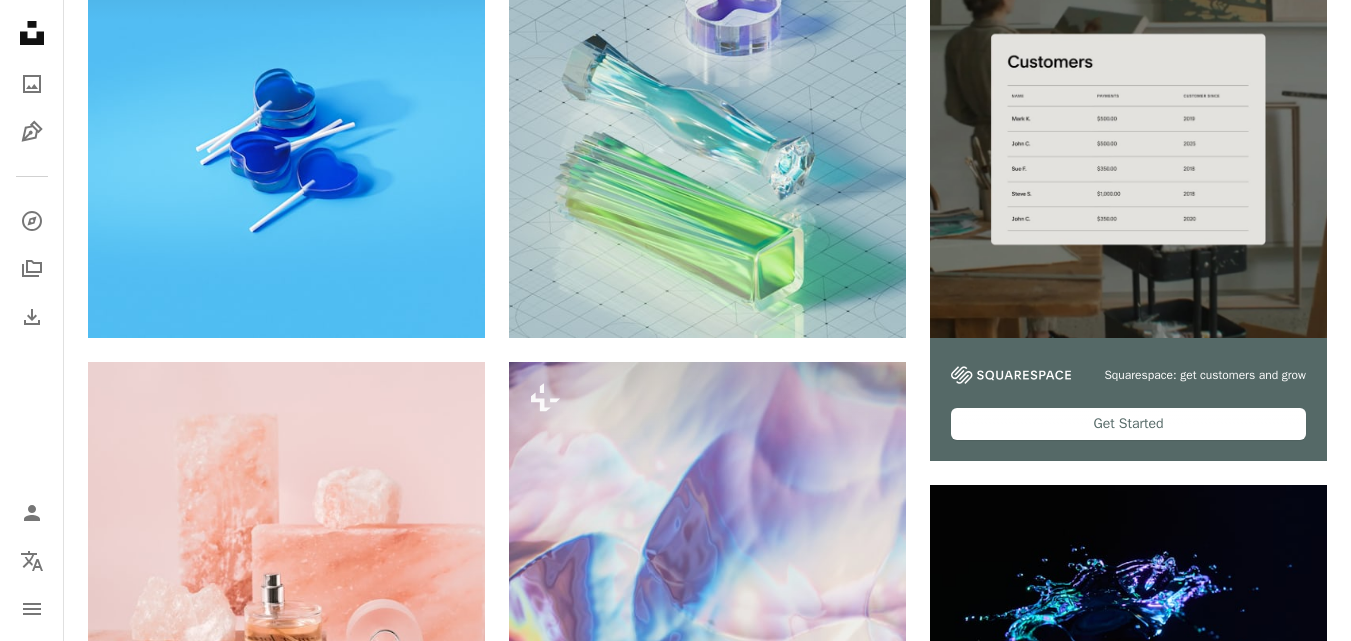 scroll, scrollTop: 0, scrollLeft: 0, axis: both 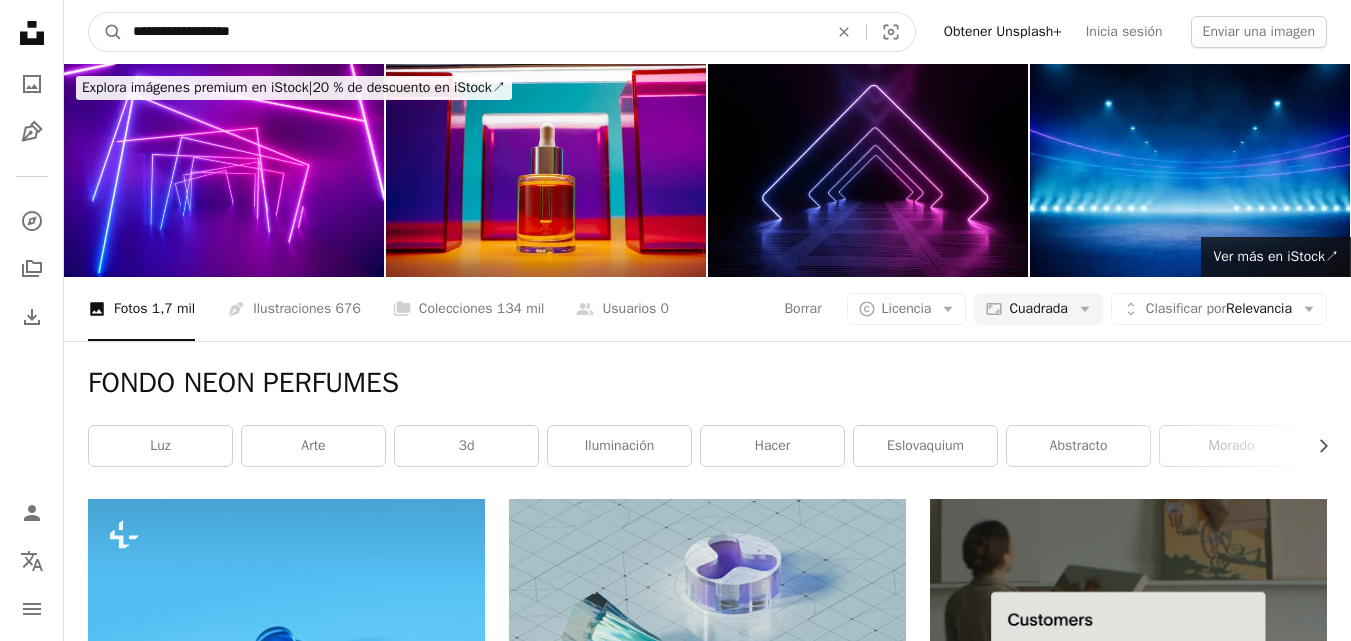 click on "**********" at bounding box center (472, 32) 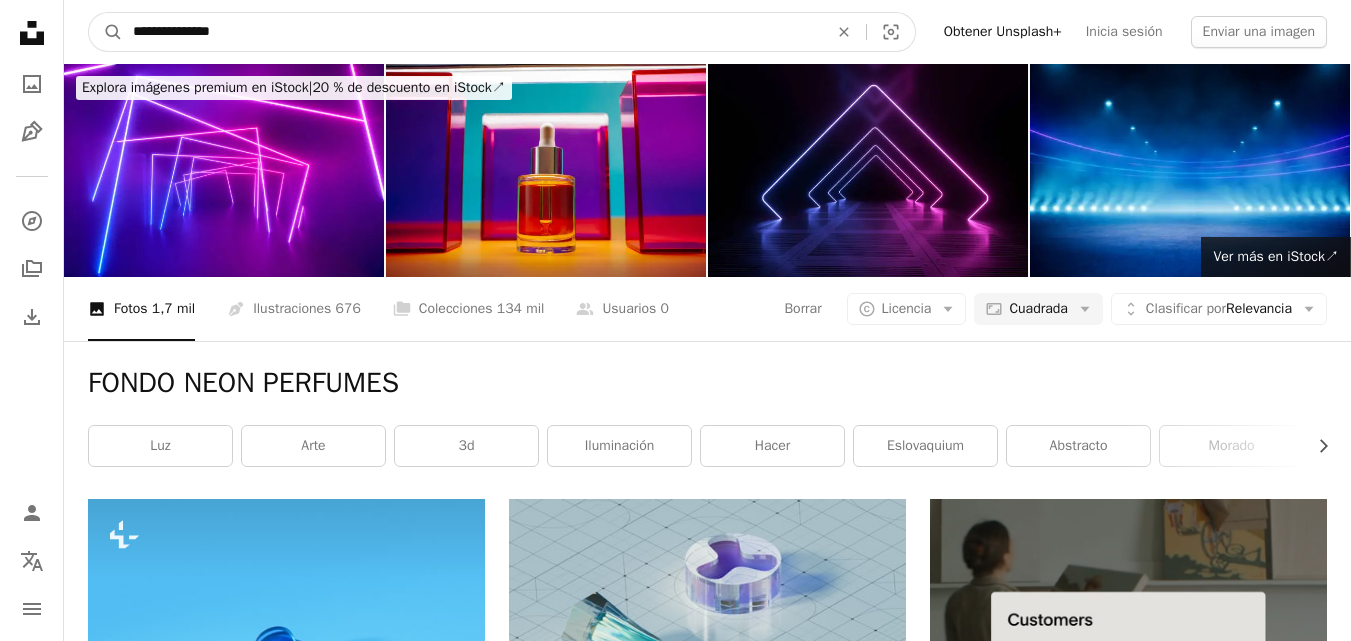 type on "**********" 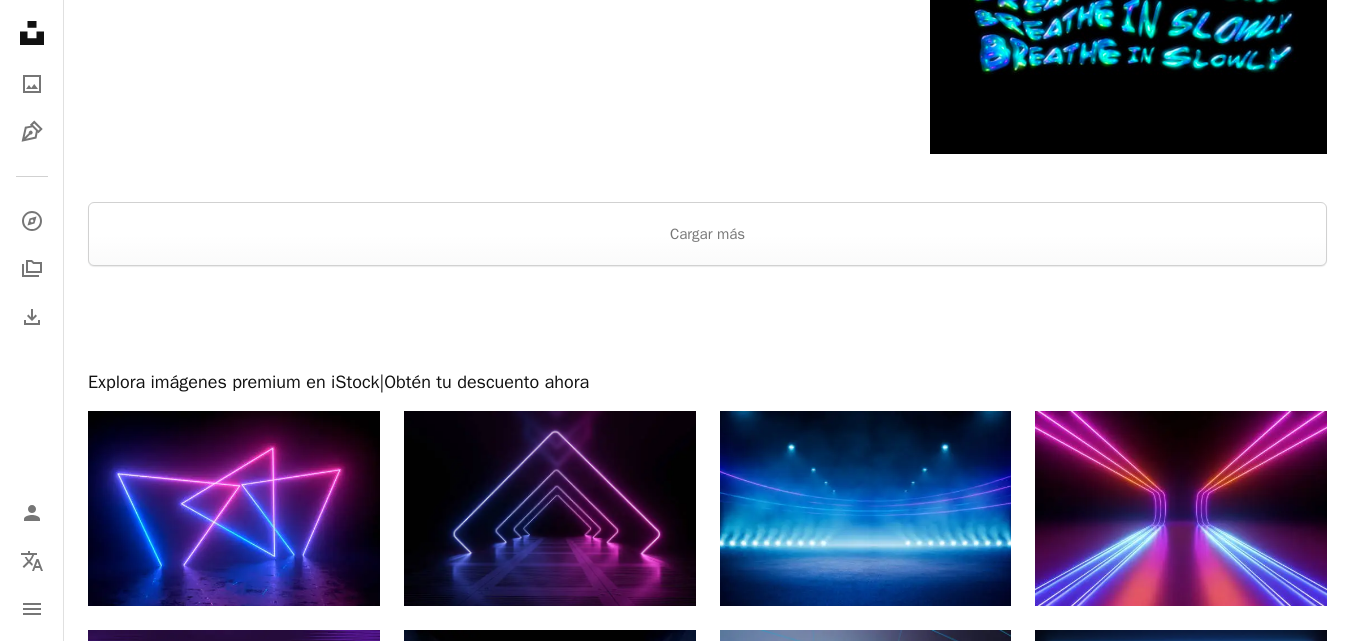 scroll, scrollTop: 3800, scrollLeft: 0, axis: vertical 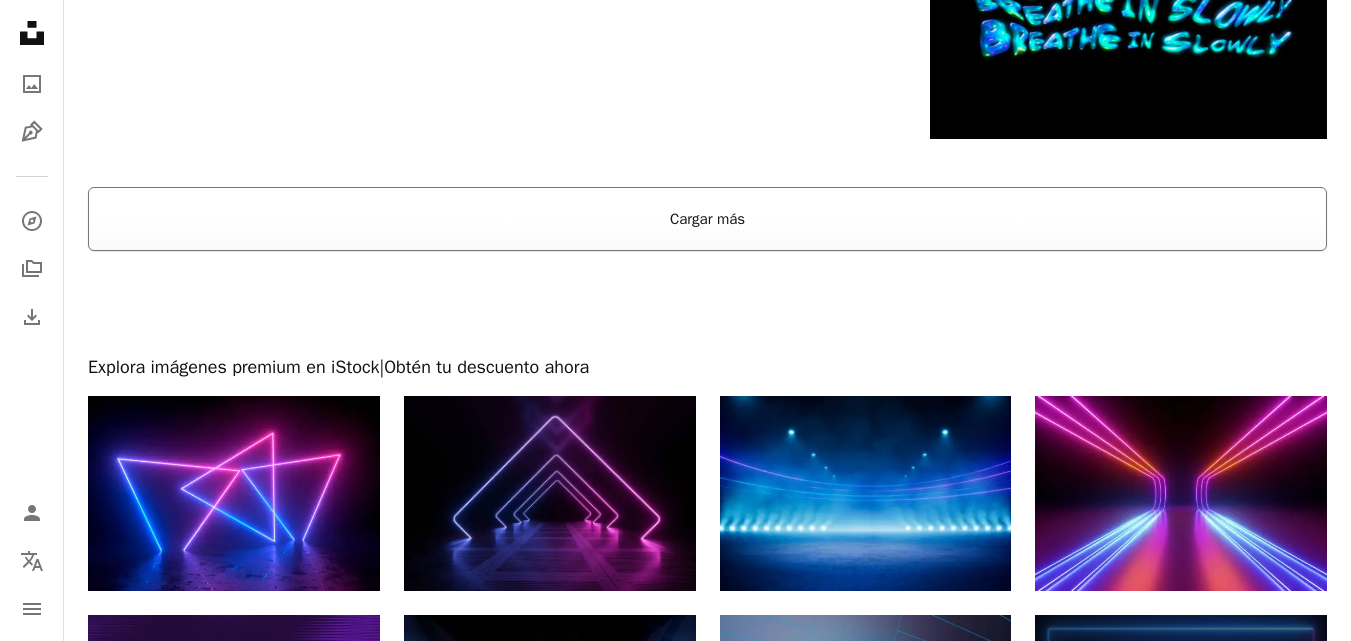 click on "Cargar más" at bounding box center [707, 219] 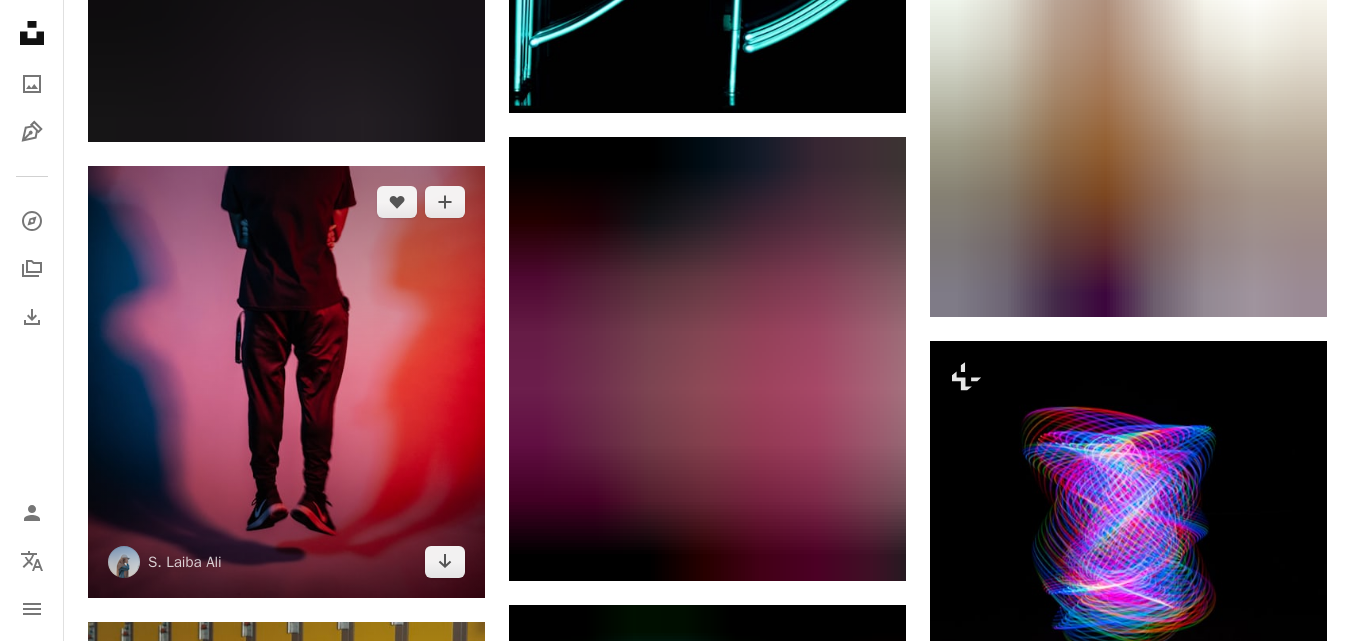 scroll, scrollTop: 22100, scrollLeft: 0, axis: vertical 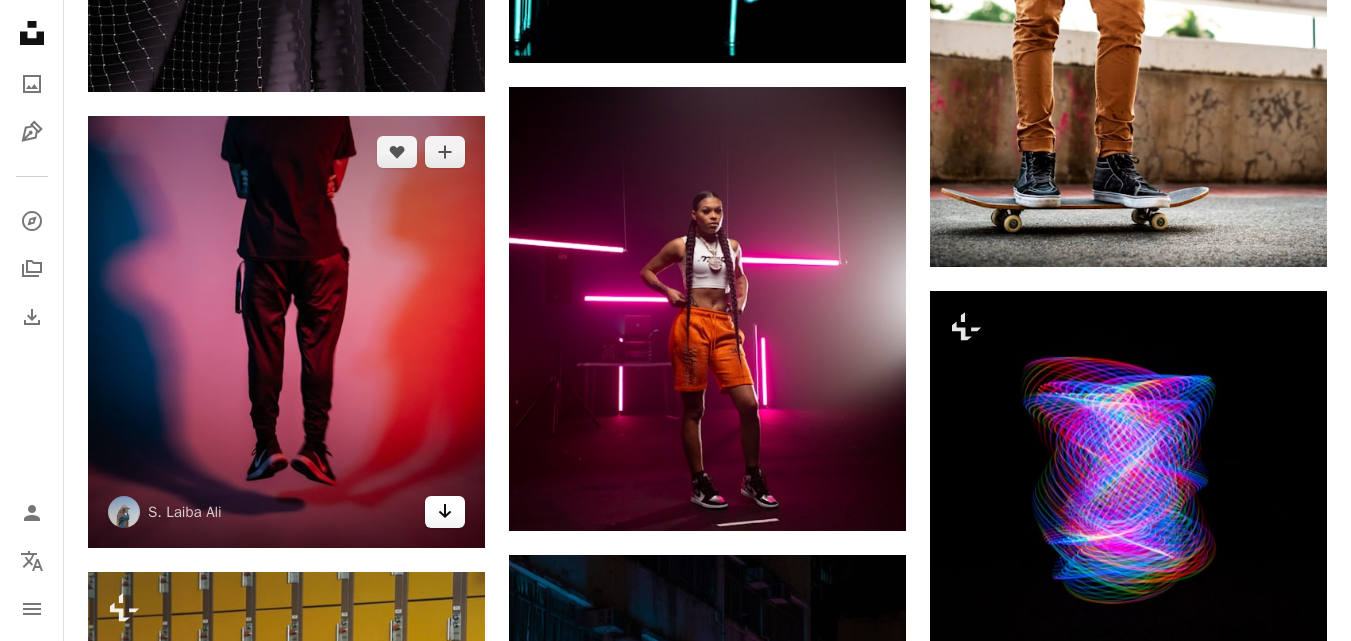 click on "Arrow pointing down" at bounding box center [445, 512] 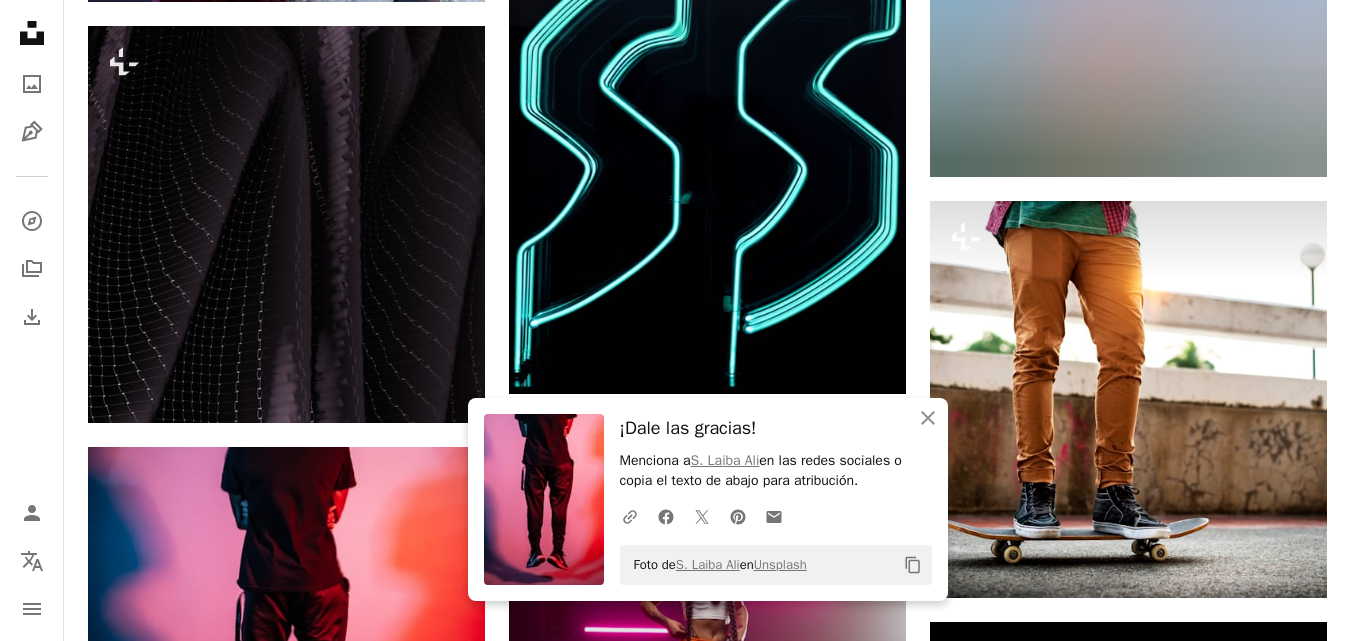 scroll, scrollTop: 21700, scrollLeft: 0, axis: vertical 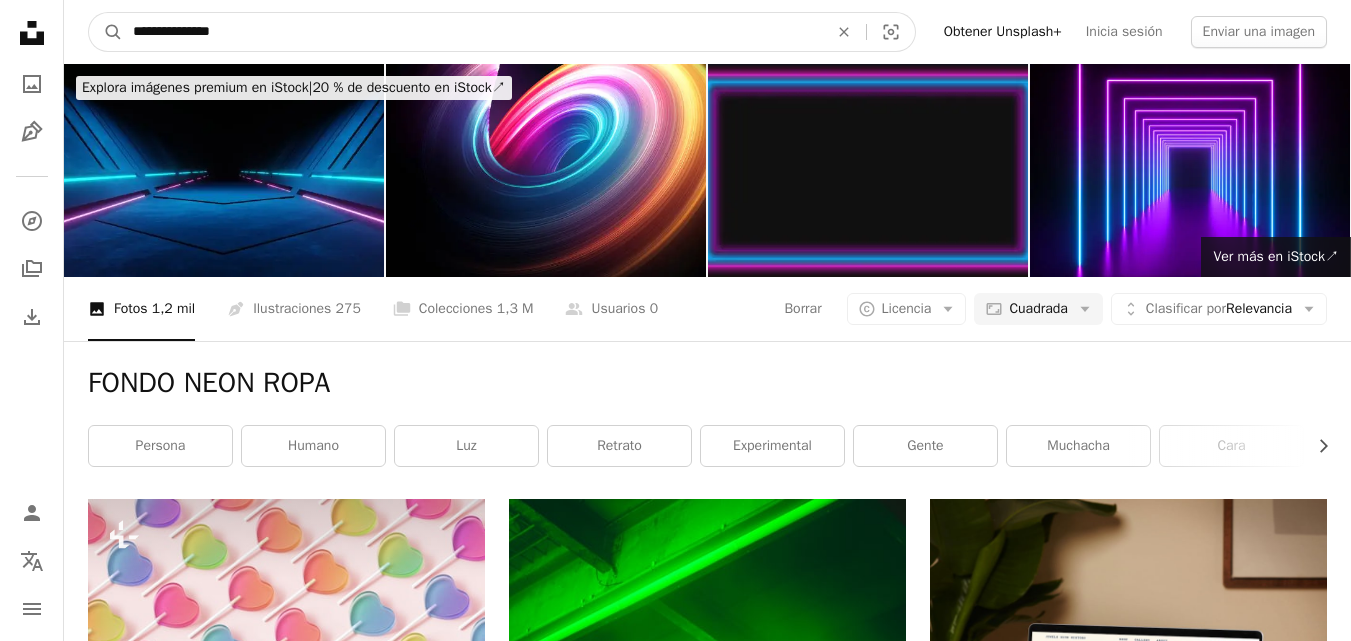 click on "**********" at bounding box center [472, 32] 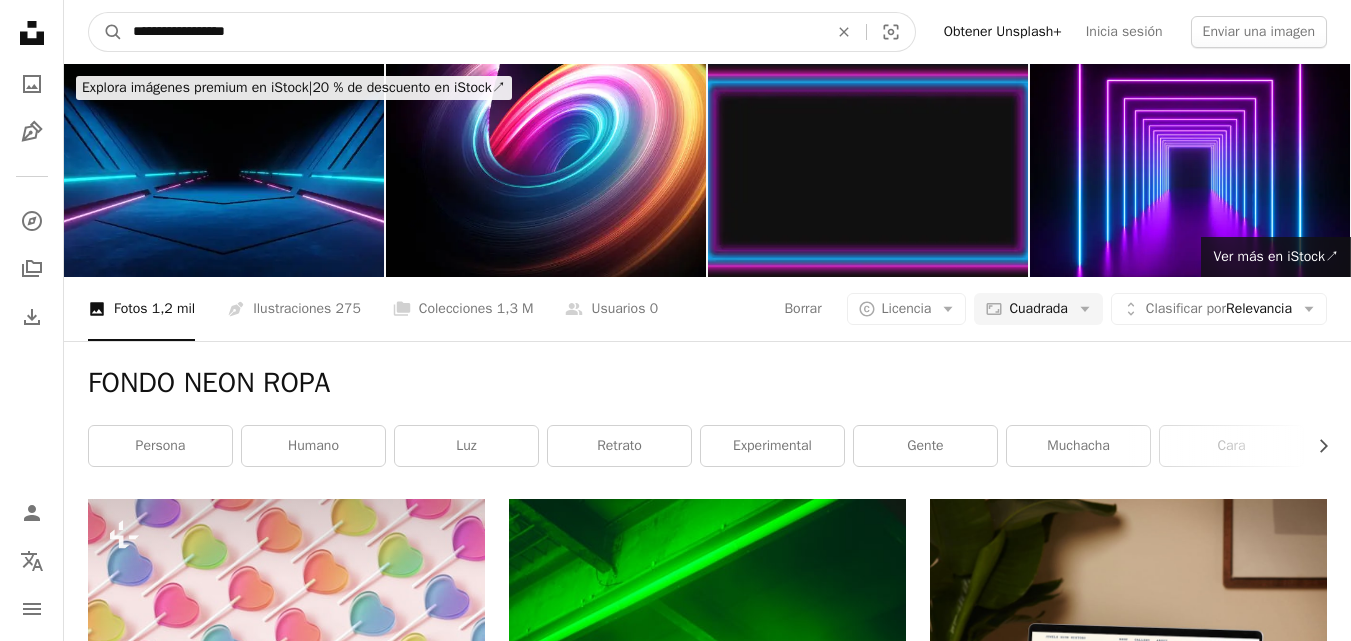 type on "**********" 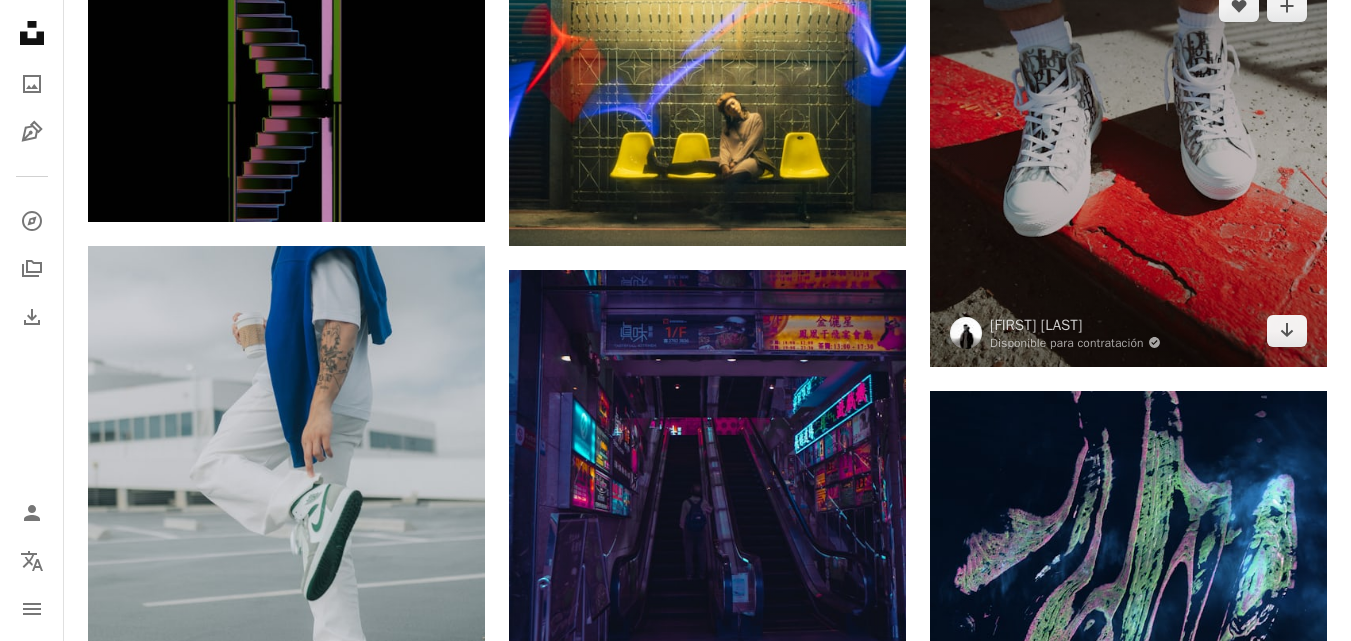 scroll, scrollTop: 2300, scrollLeft: 0, axis: vertical 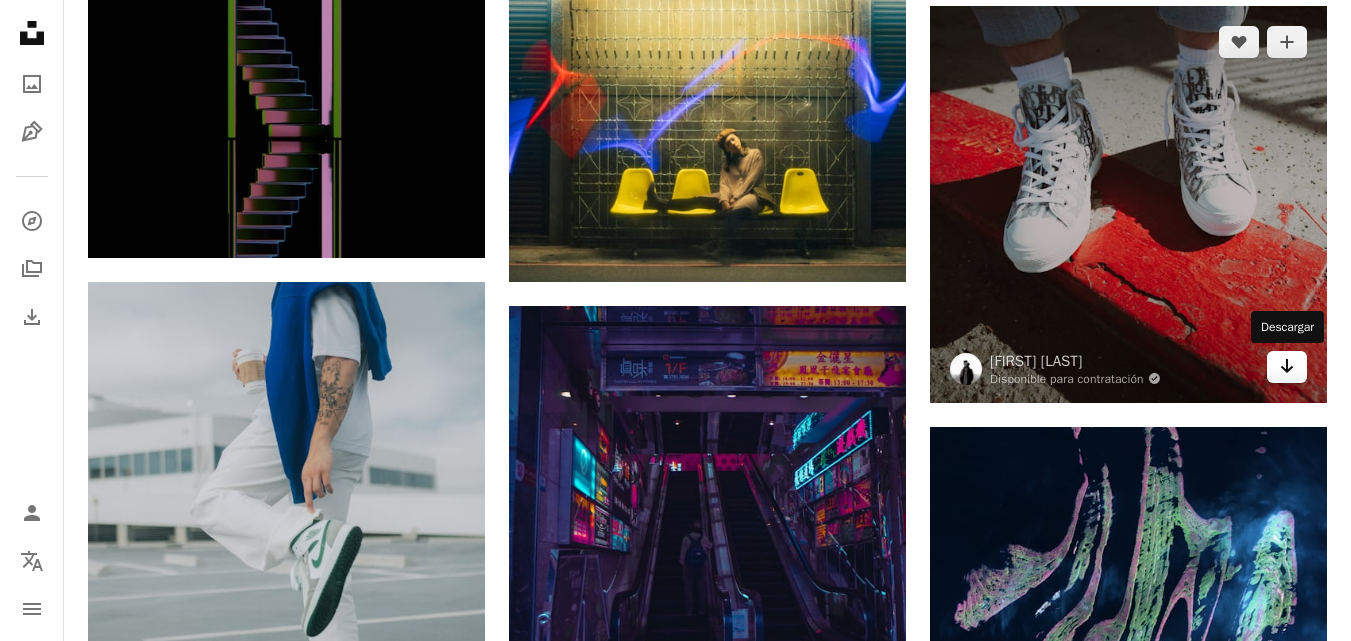 click on "Arrow pointing down" at bounding box center (1287, 367) 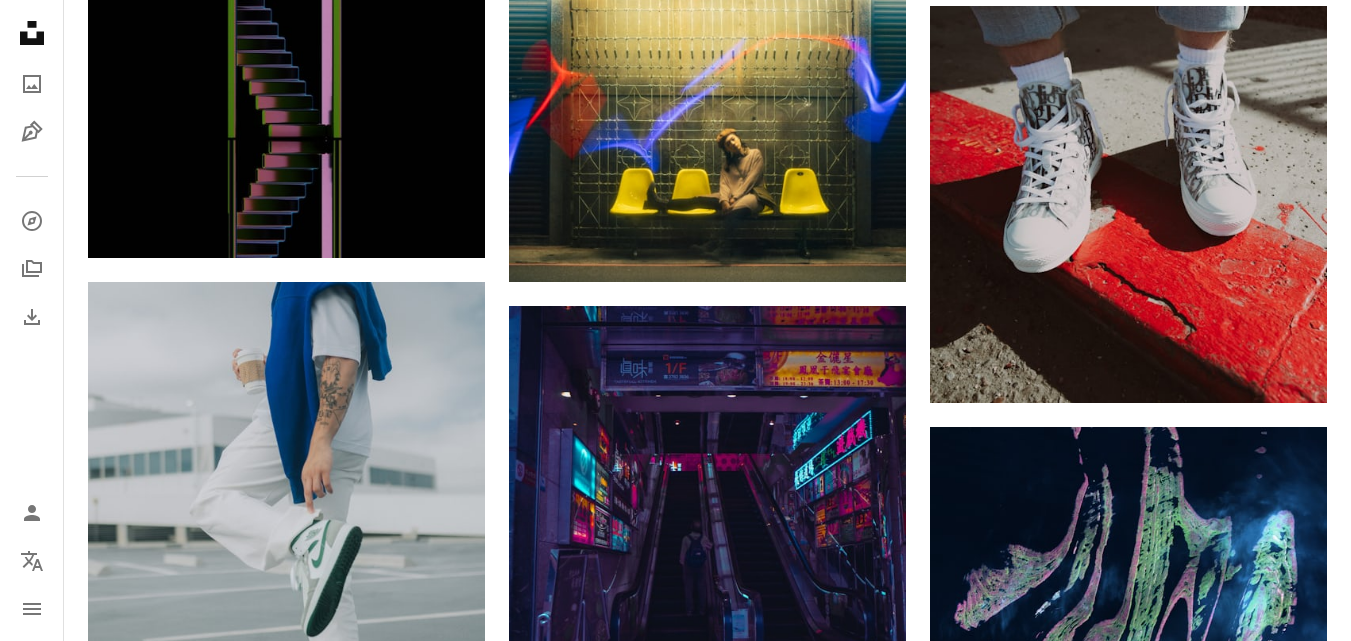scroll, scrollTop: 0, scrollLeft: 0, axis: both 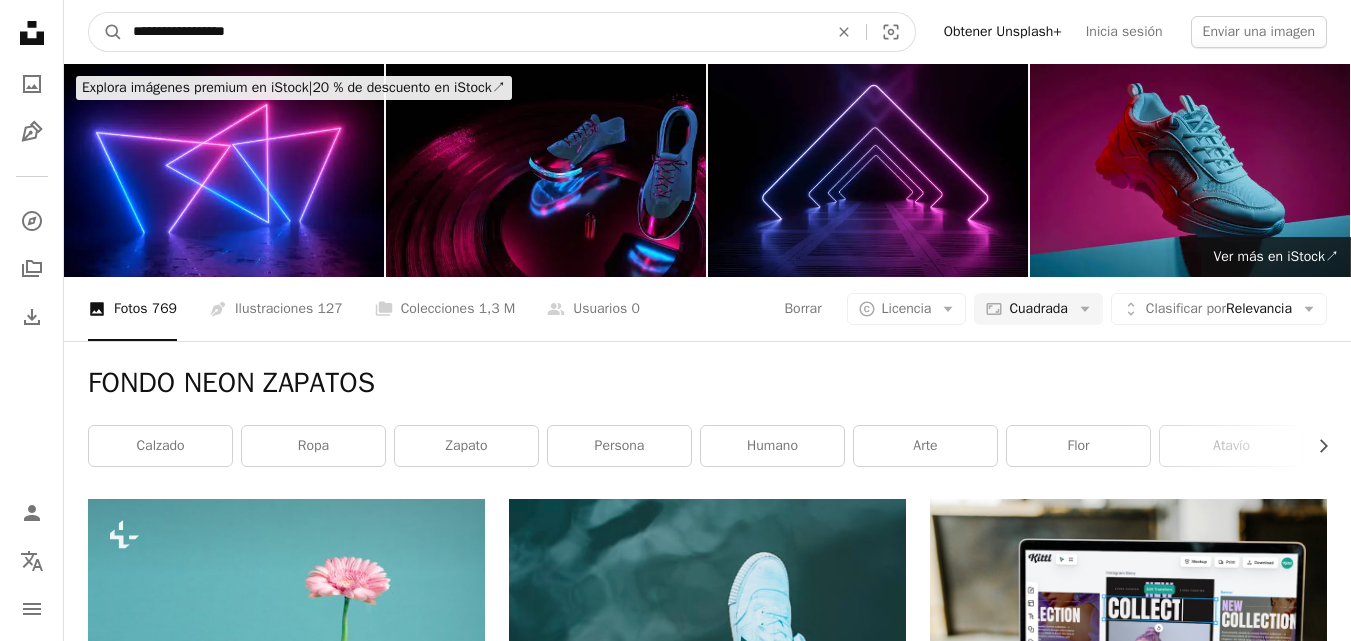 click on "**********" at bounding box center (472, 32) 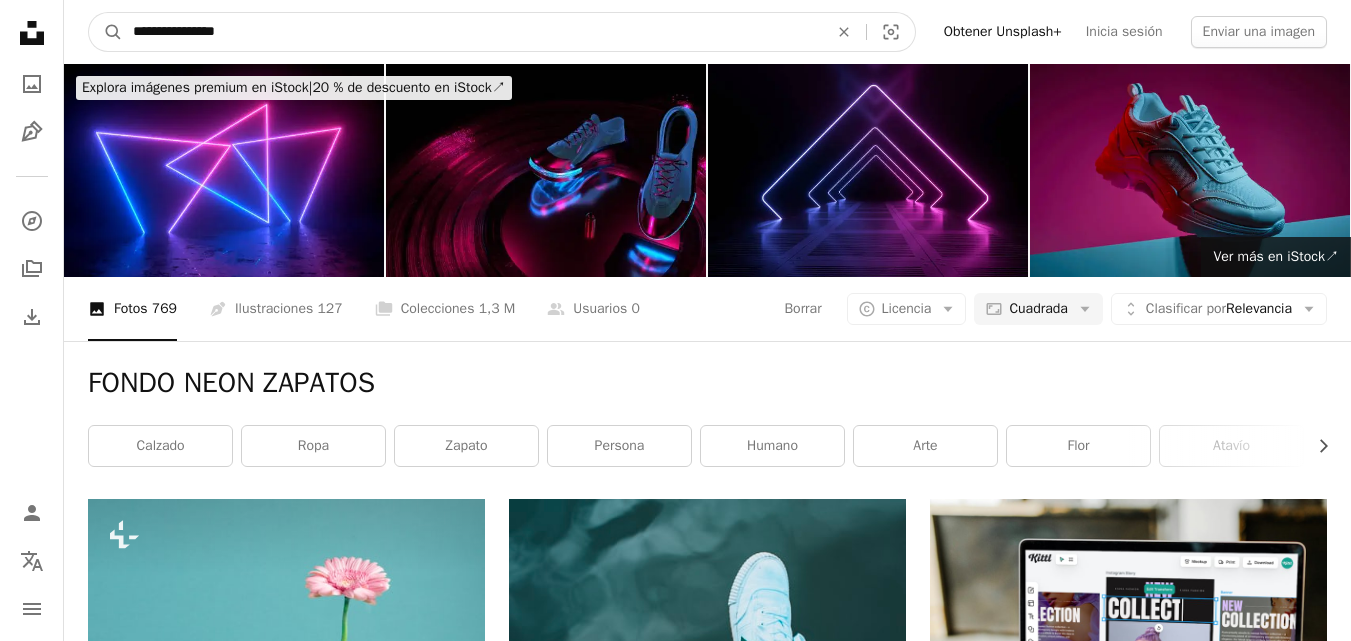 type on "**********" 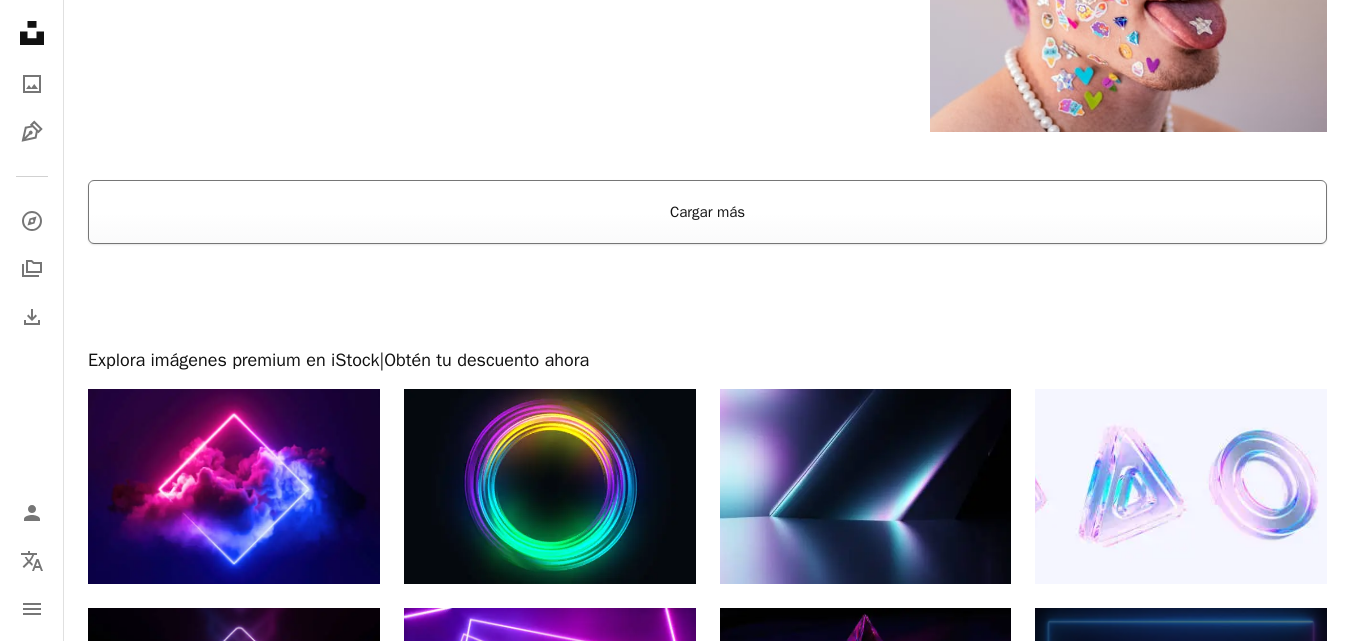 scroll, scrollTop: 3900, scrollLeft: 0, axis: vertical 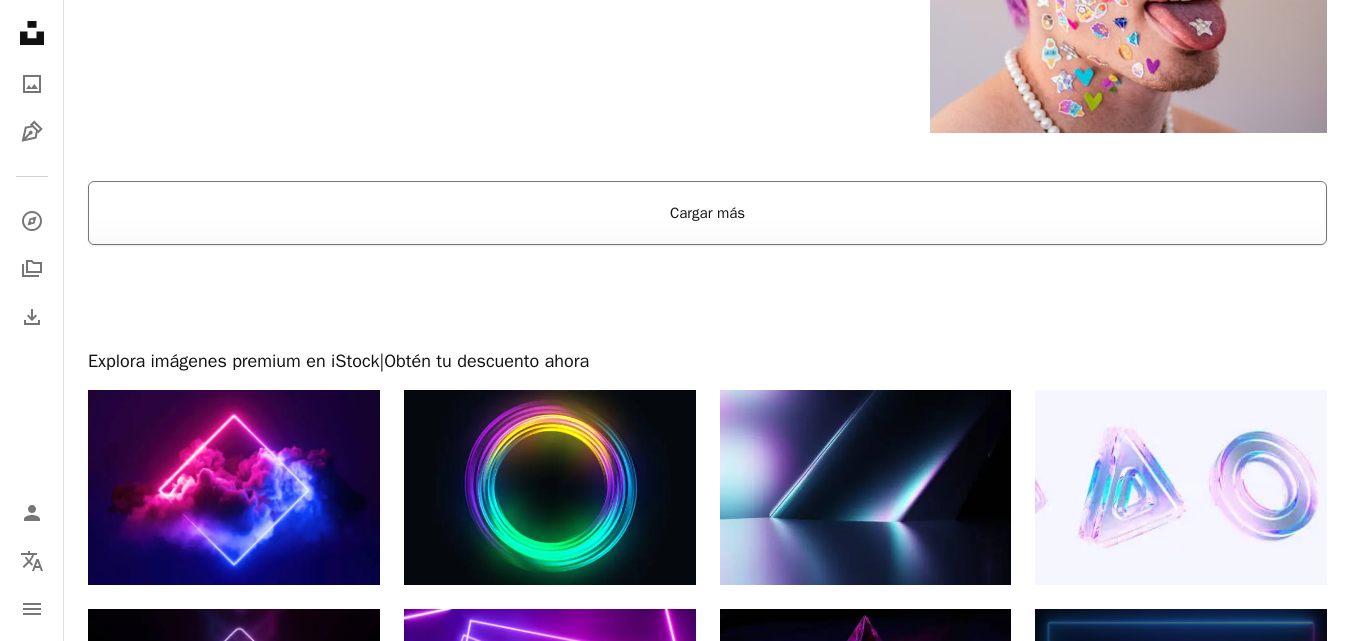 click on "Cargar más" at bounding box center (707, 213) 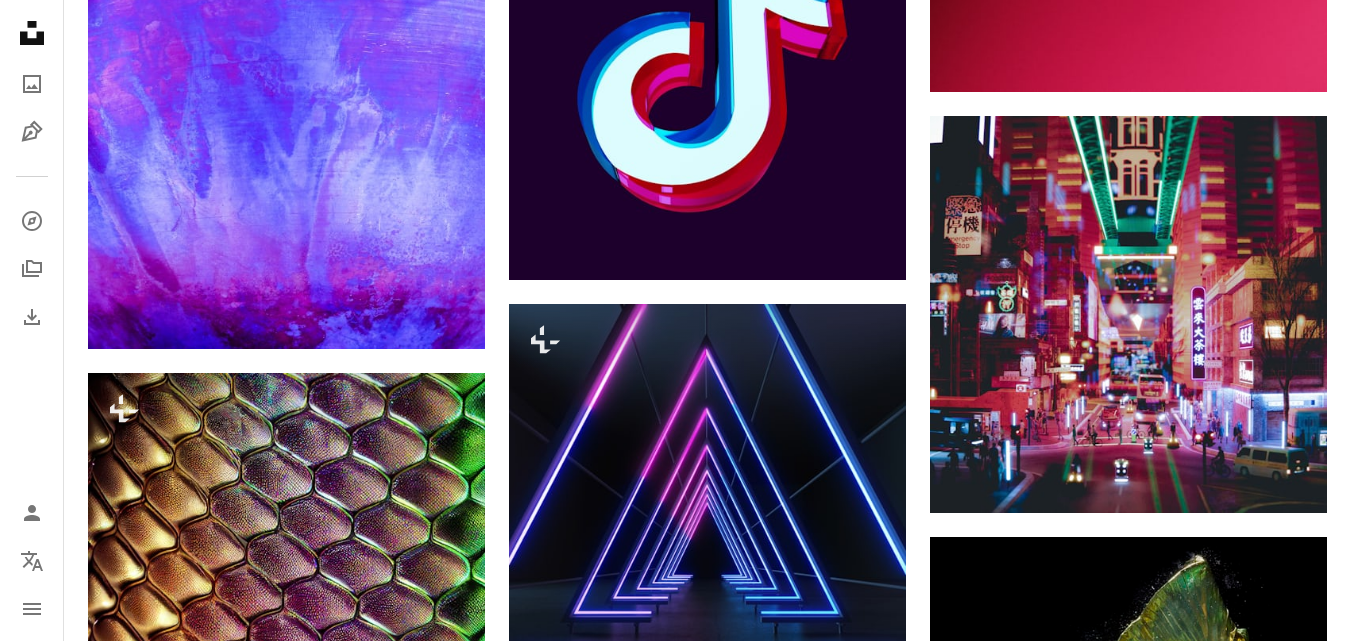 scroll, scrollTop: 7800, scrollLeft: 0, axis: vertical 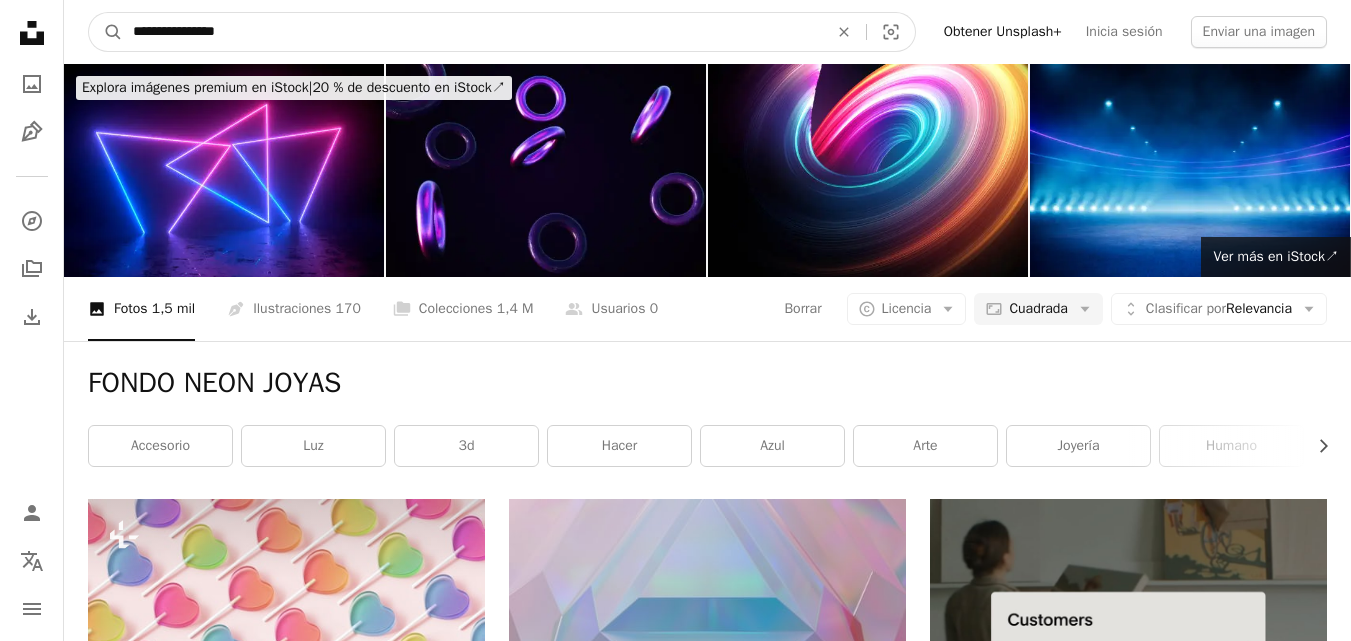 click on "**********" at bounding box center (472, 32) 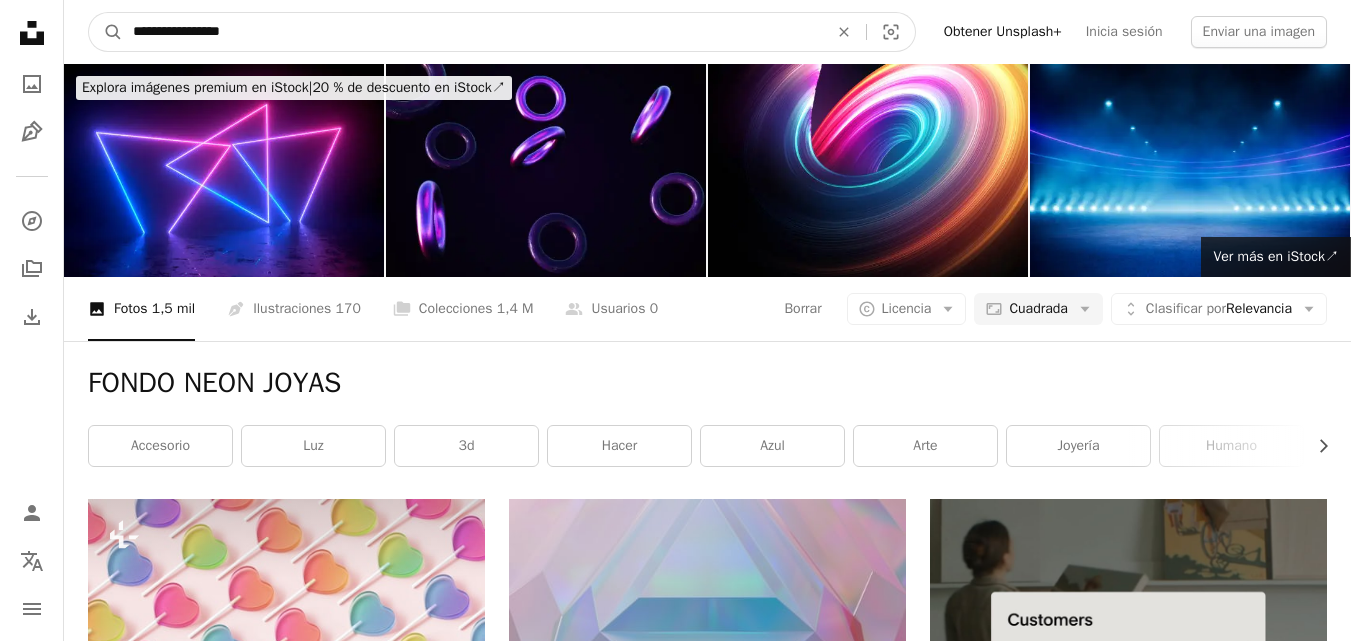 type on "**********" 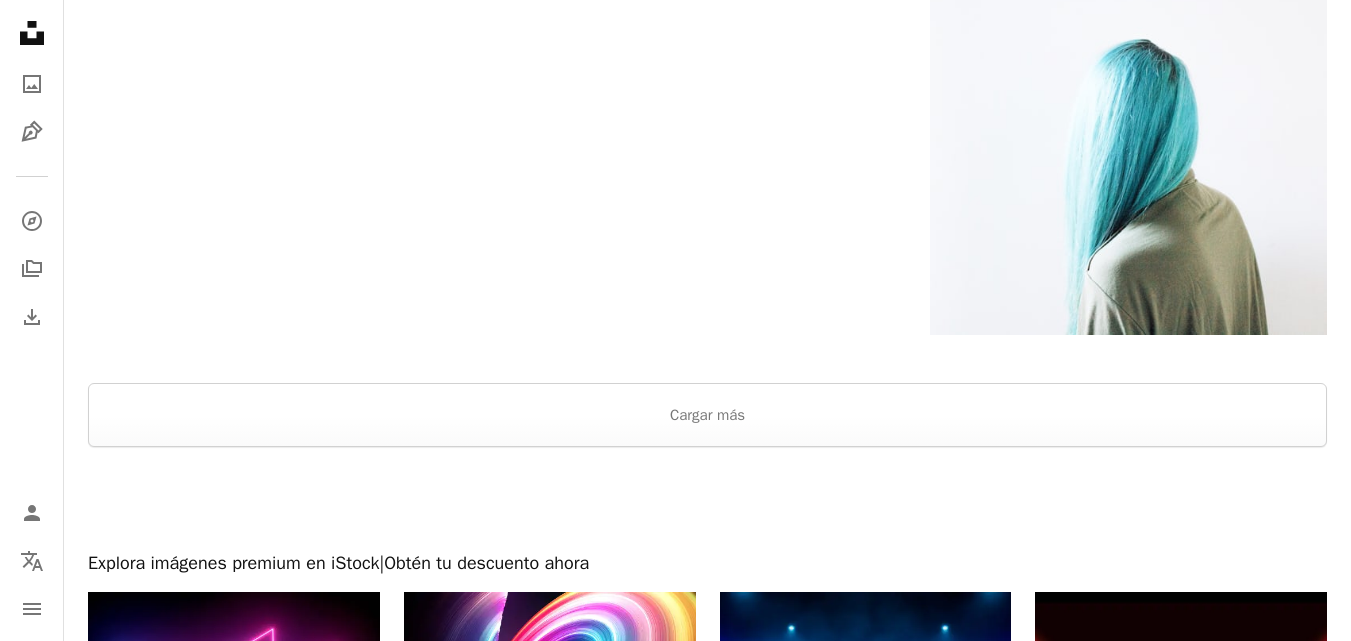 scroll, scrollTop: 3800, scrollLeft: 0, axis: vertical 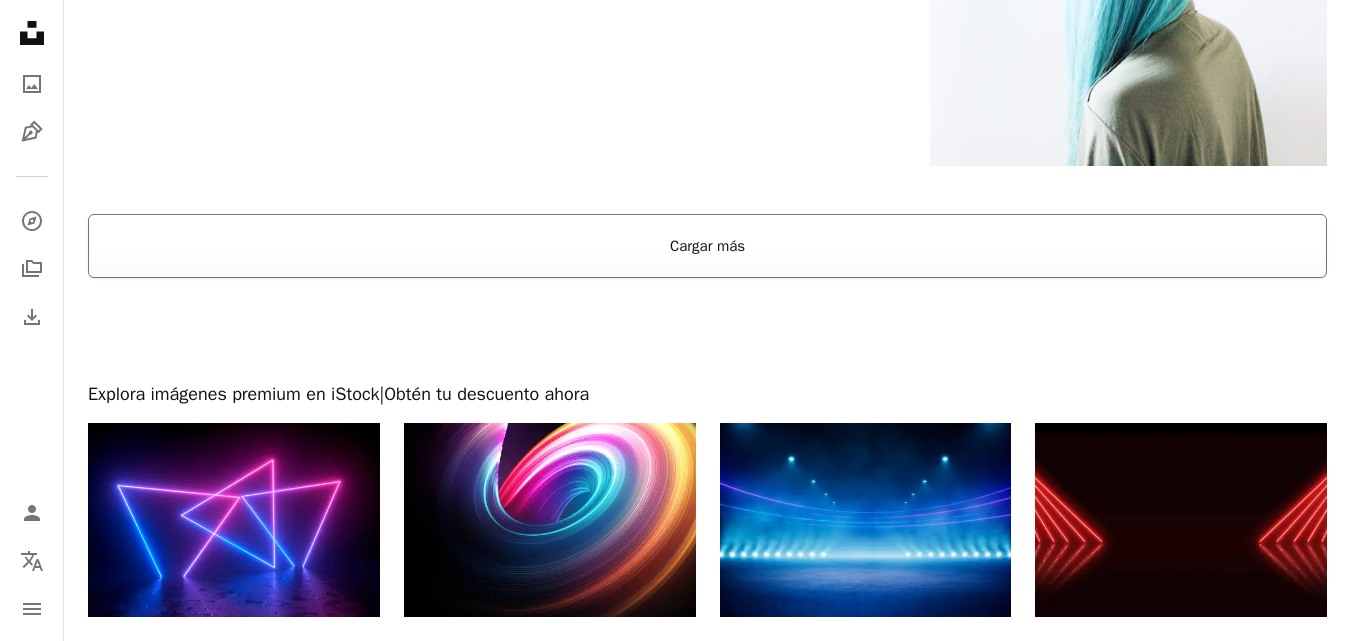 click on "Cargar más" at bounding box center [707, 246] 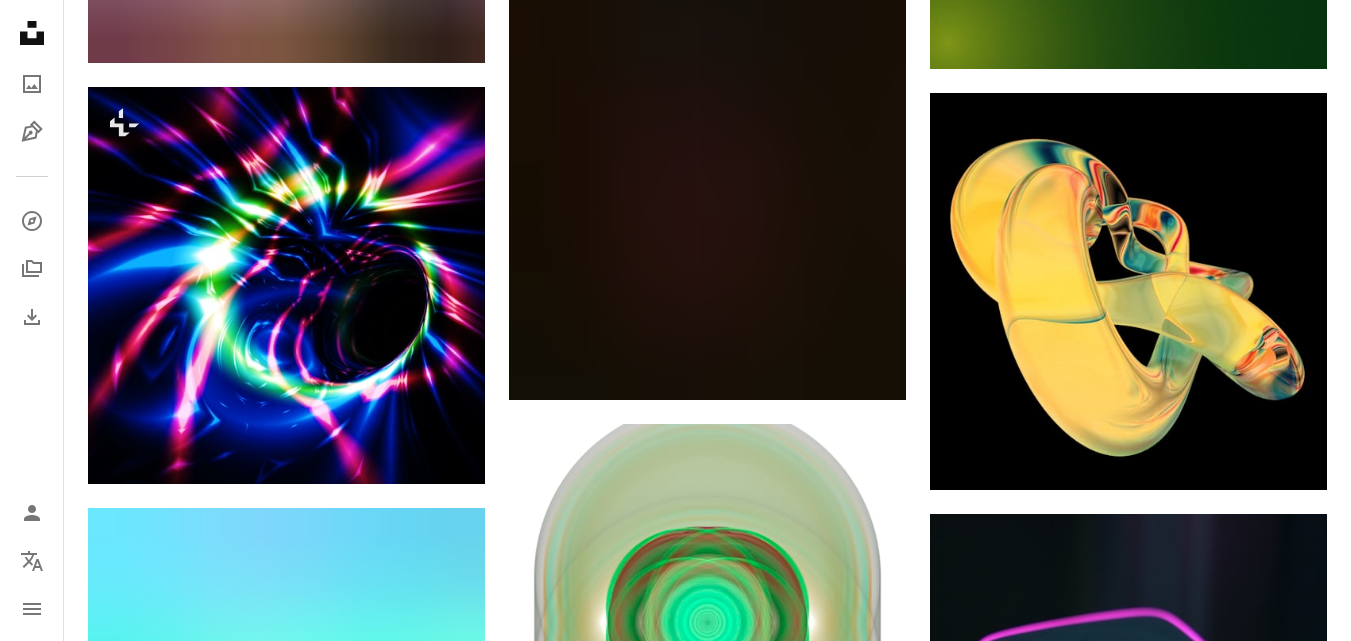 scroll, scrollTop: 9600, scrollLeft: 0, axis: vertical 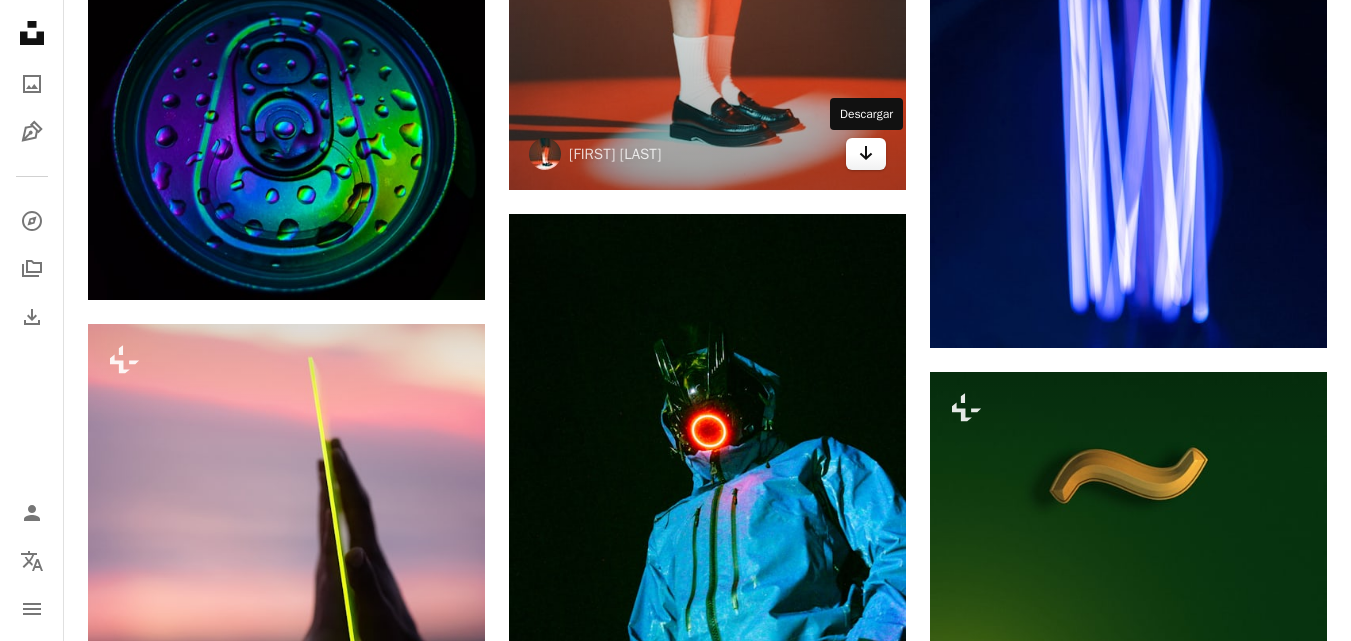 click 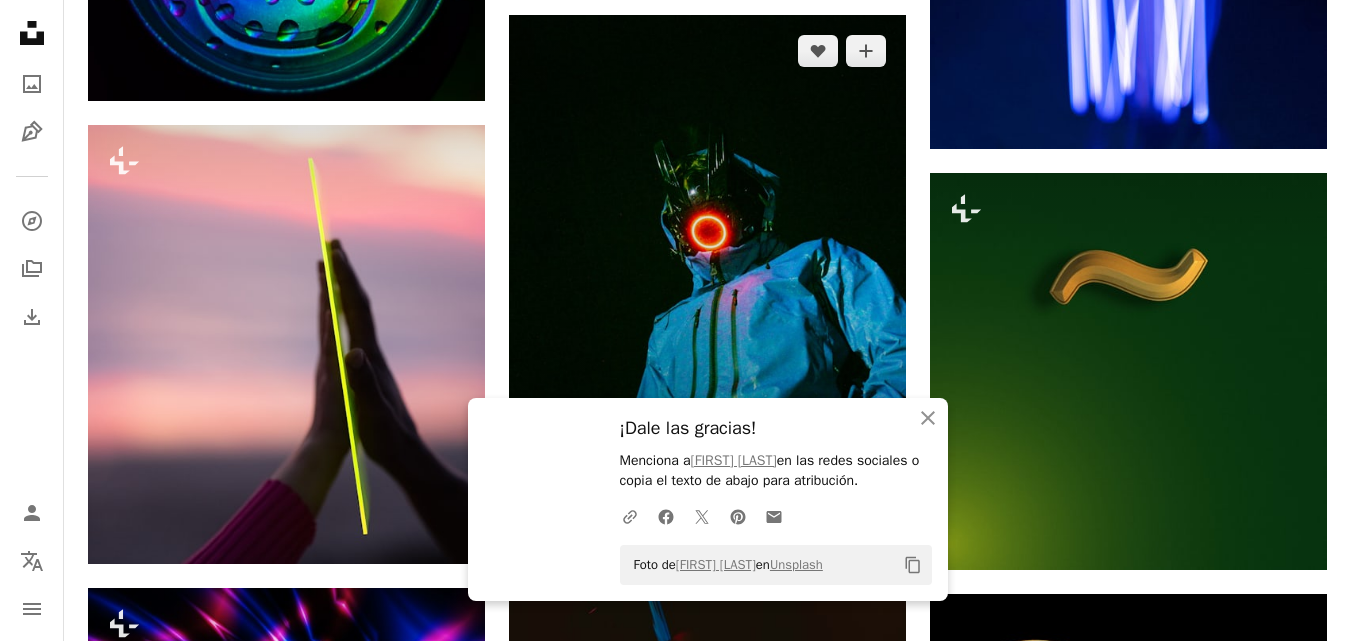 scroll, scrollTop: 9800, scrollLeft: 0, axis: vertical 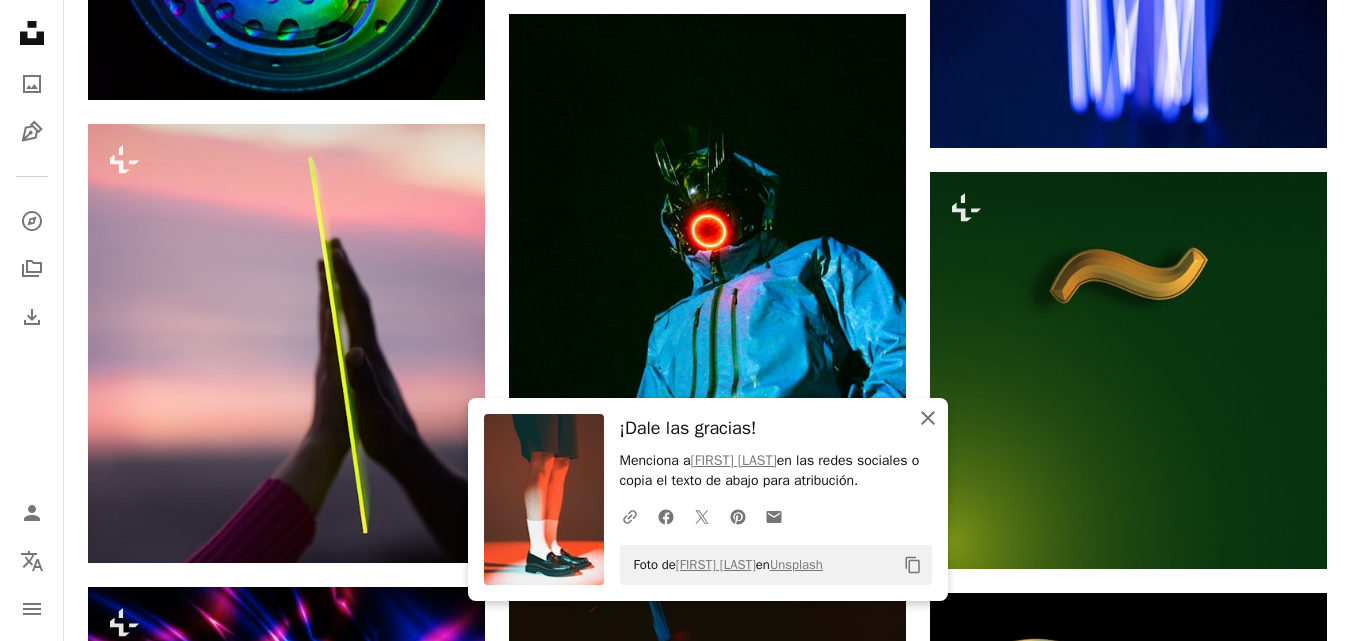 click on "An X shape" 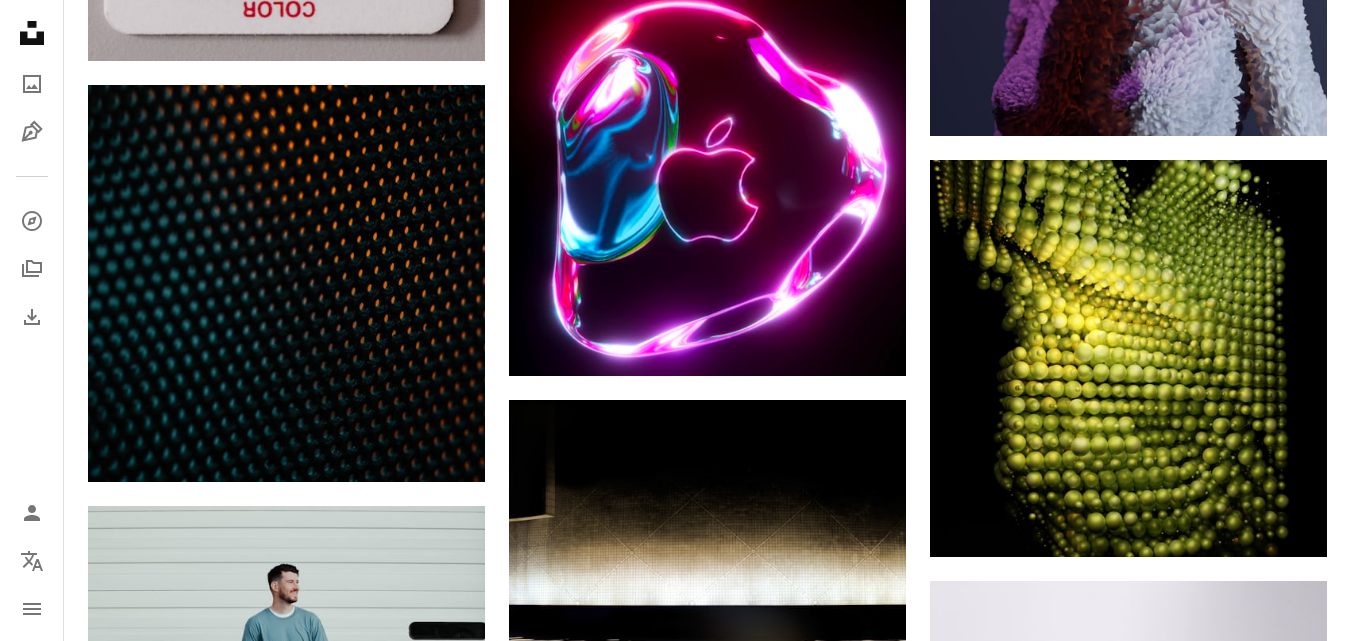 scroll, scrollTop: 28900, scrollLeft: 0, axis: vertical 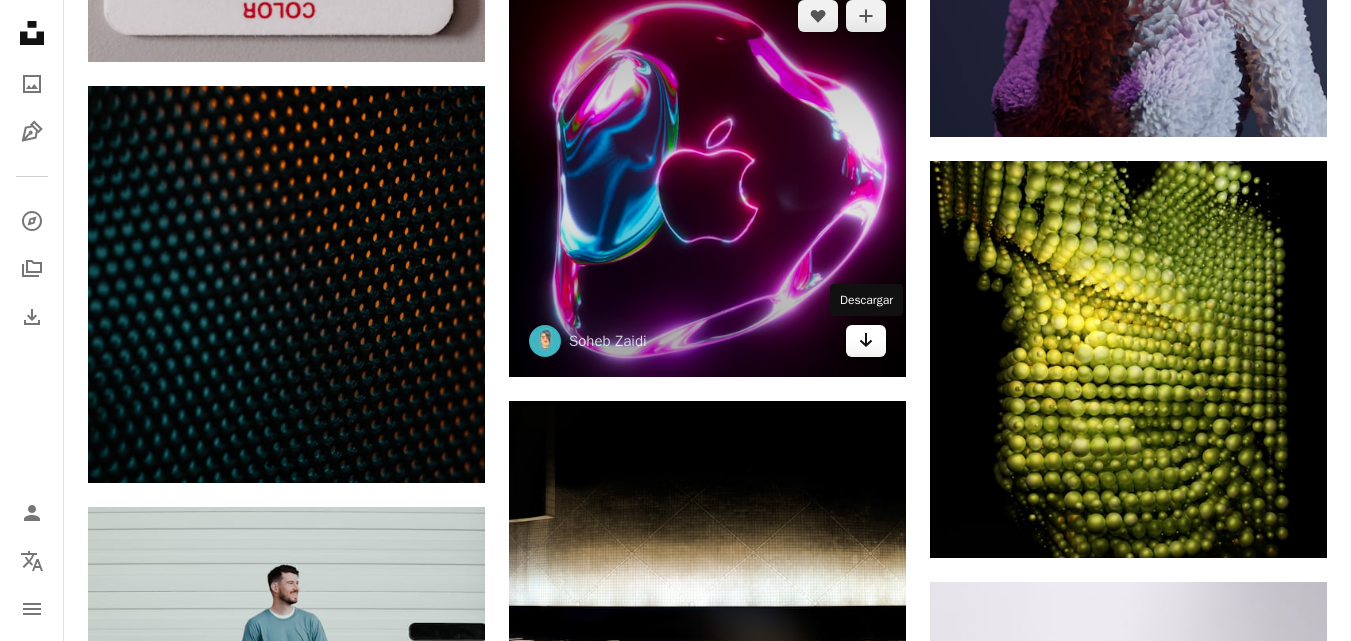 click on "Arrow pointing down" 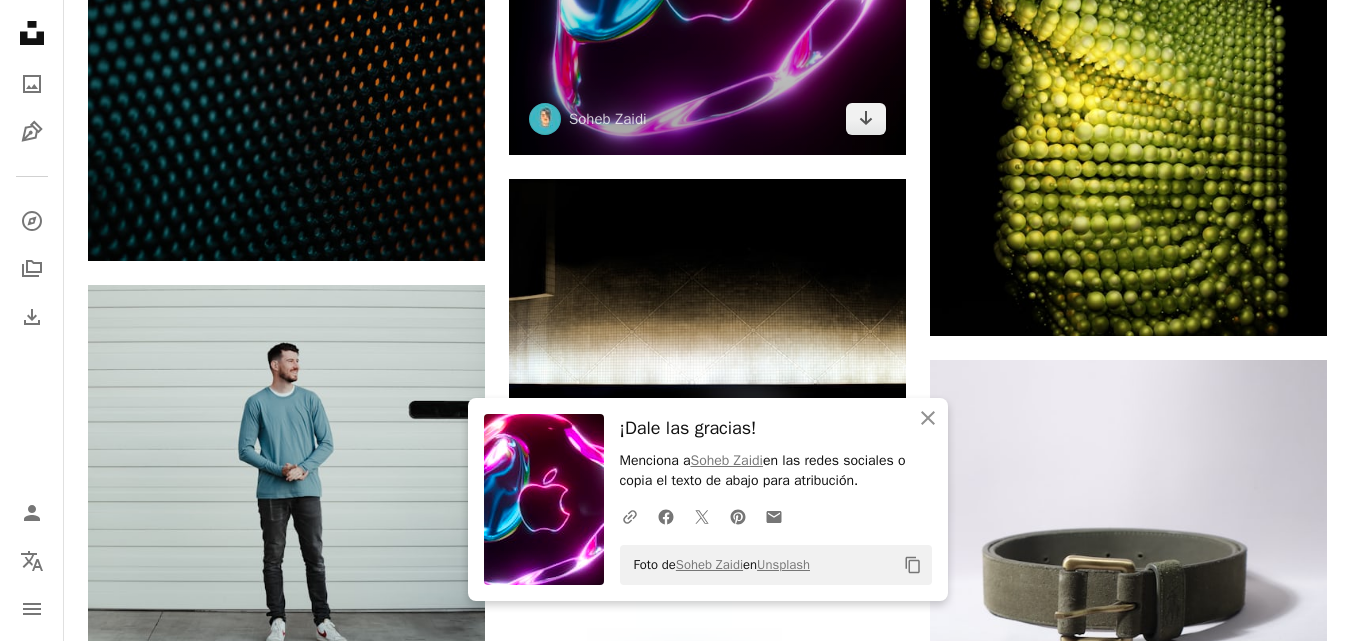 scroll, scrollTop: 29300, scrollLeft: 0, axis: vertical 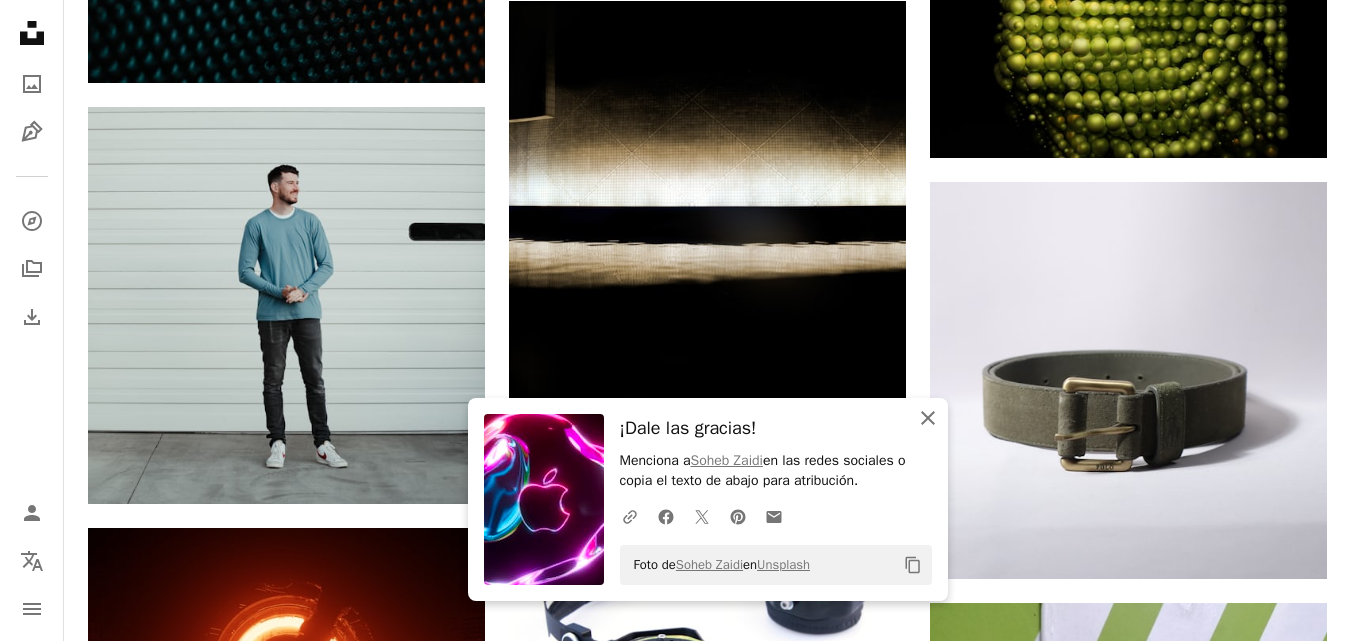 click on "An X shape" 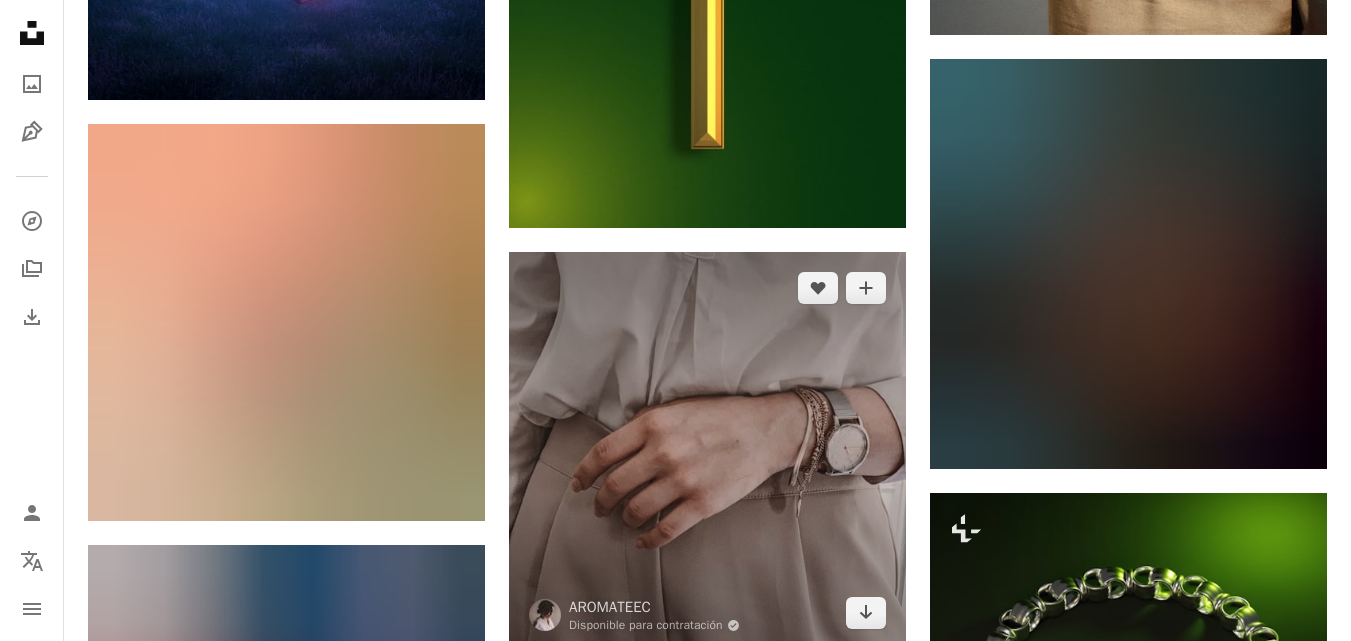 scroll, scrollTop: 63800, scrollLeft: 0, axis: vertical 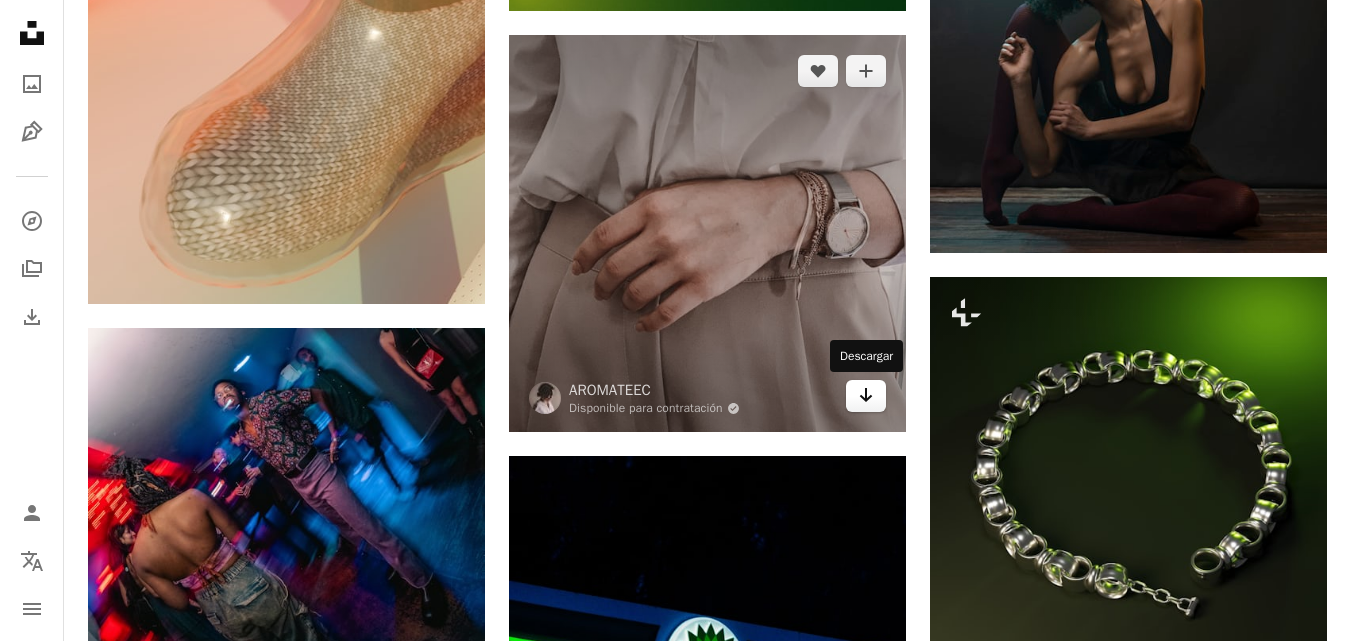 click on "Arrow pointing down" 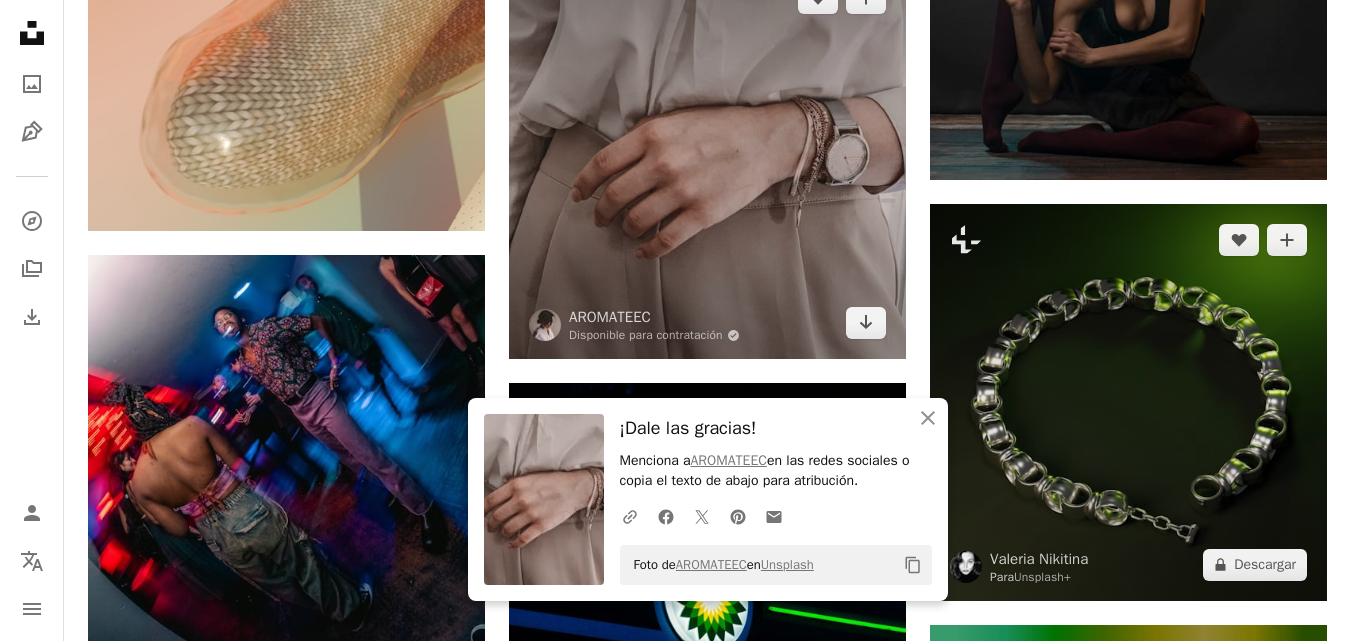 scroll, scrollTop: 64100, scrollLeft: 0, axis: vertical 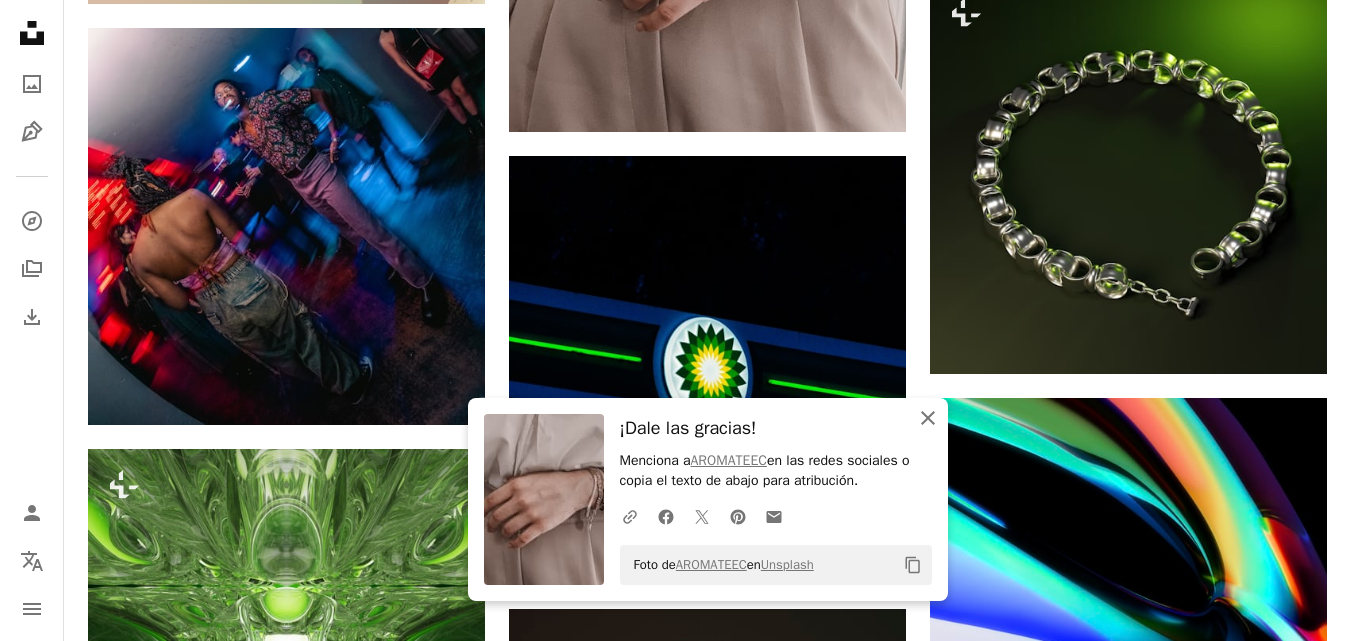 click on "An X shape" 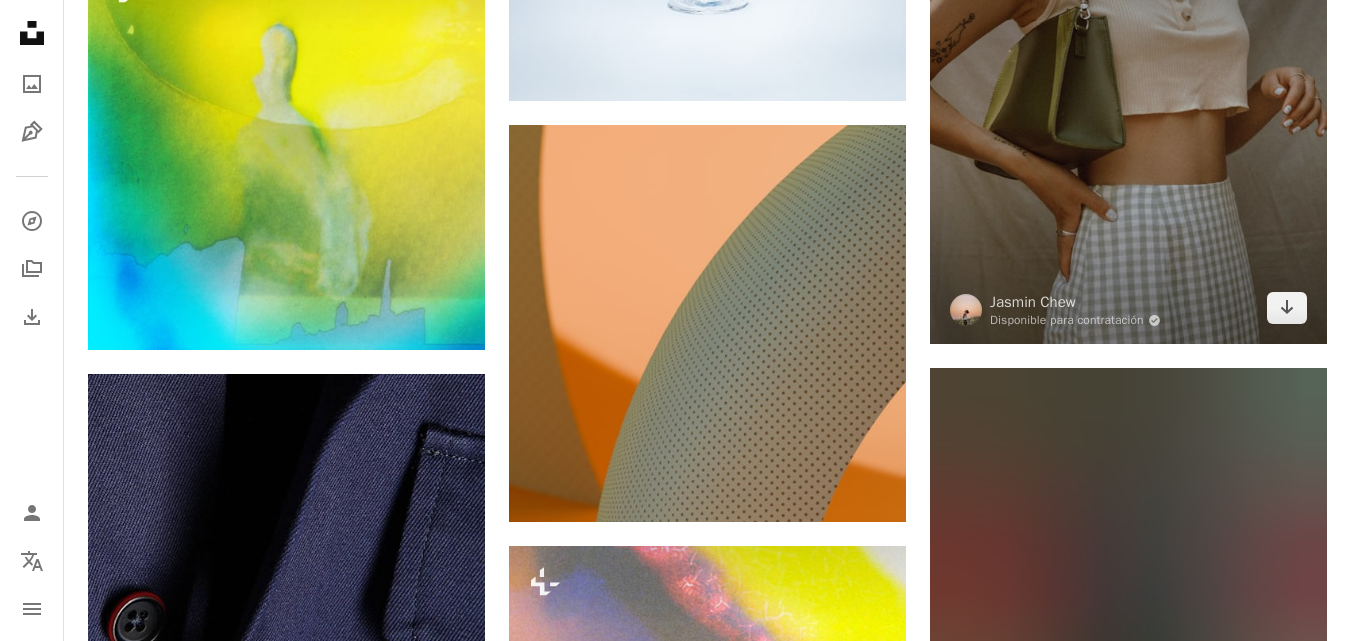 scroll, scrollTop: 71200, scrollLeft: 0, axis: vertical 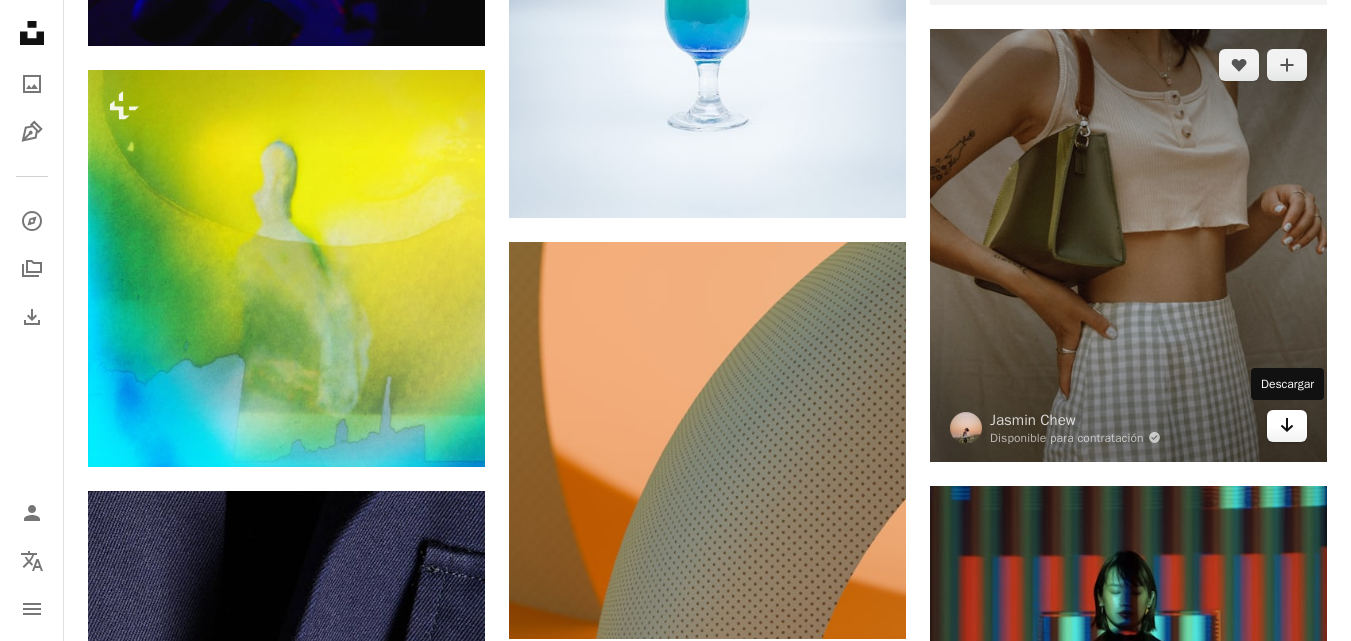 click on "Arrow pointing down" at bounding box center (1287, 426) 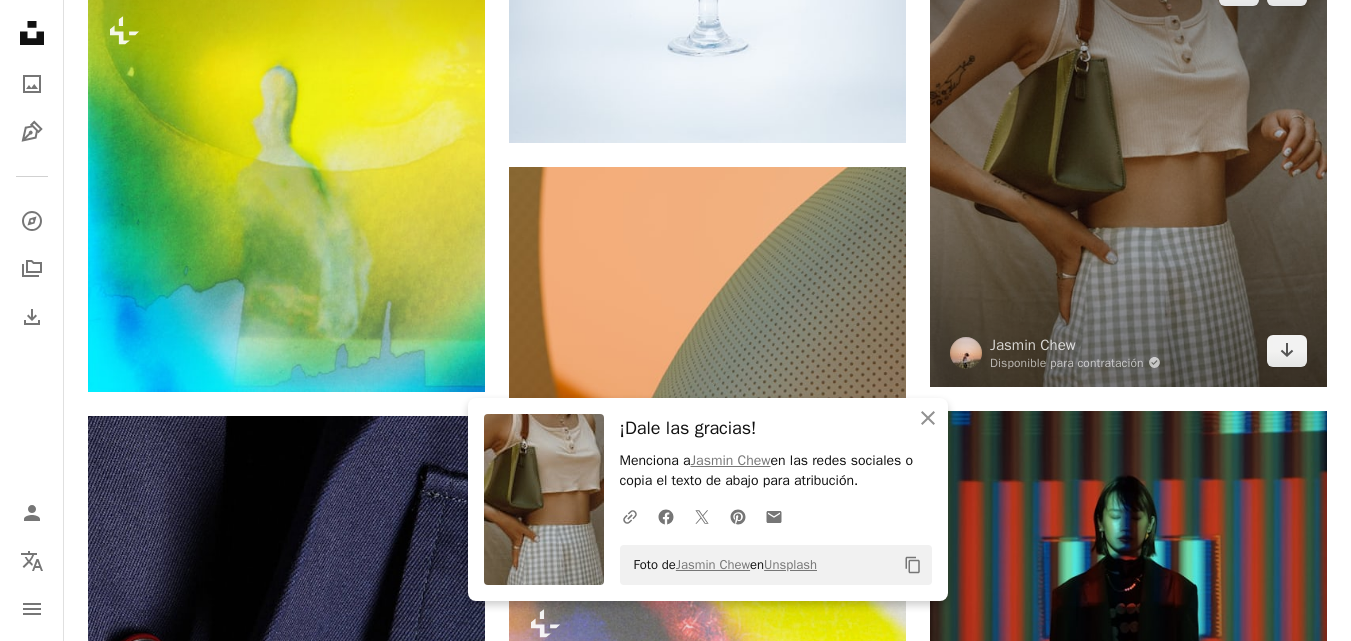 scroll, scrollTop: 71400, scrollLeft: 0, axis: vertical 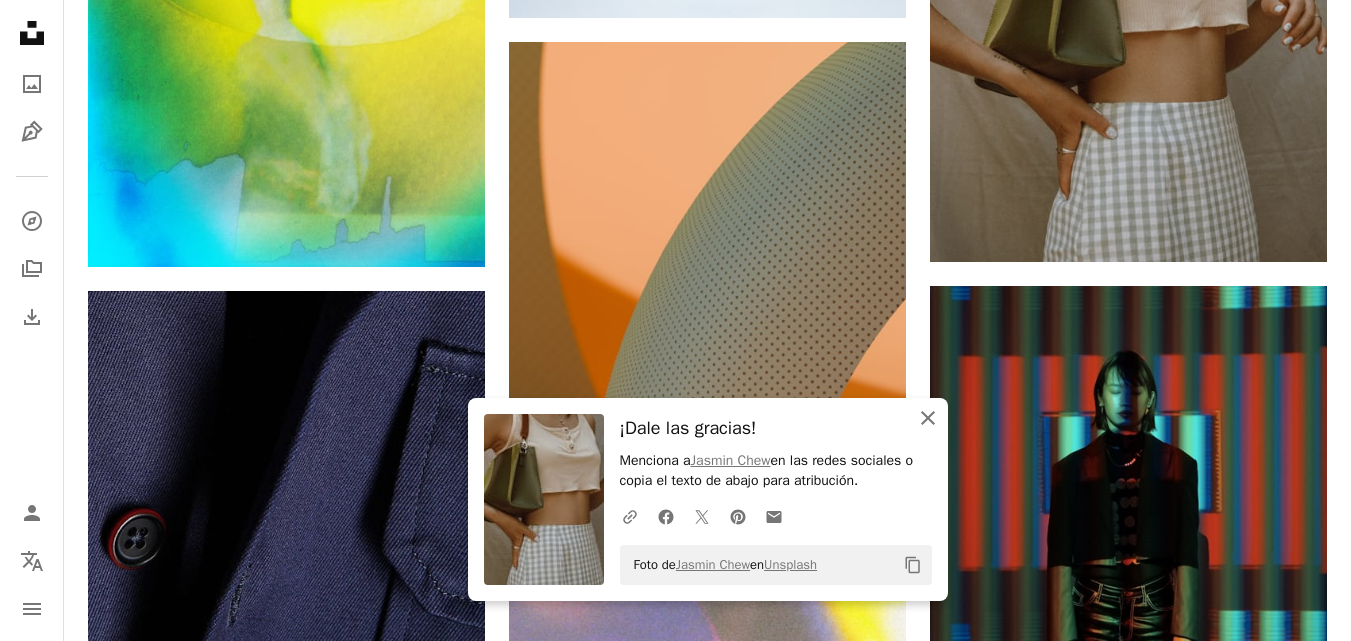 click on "An X shape" 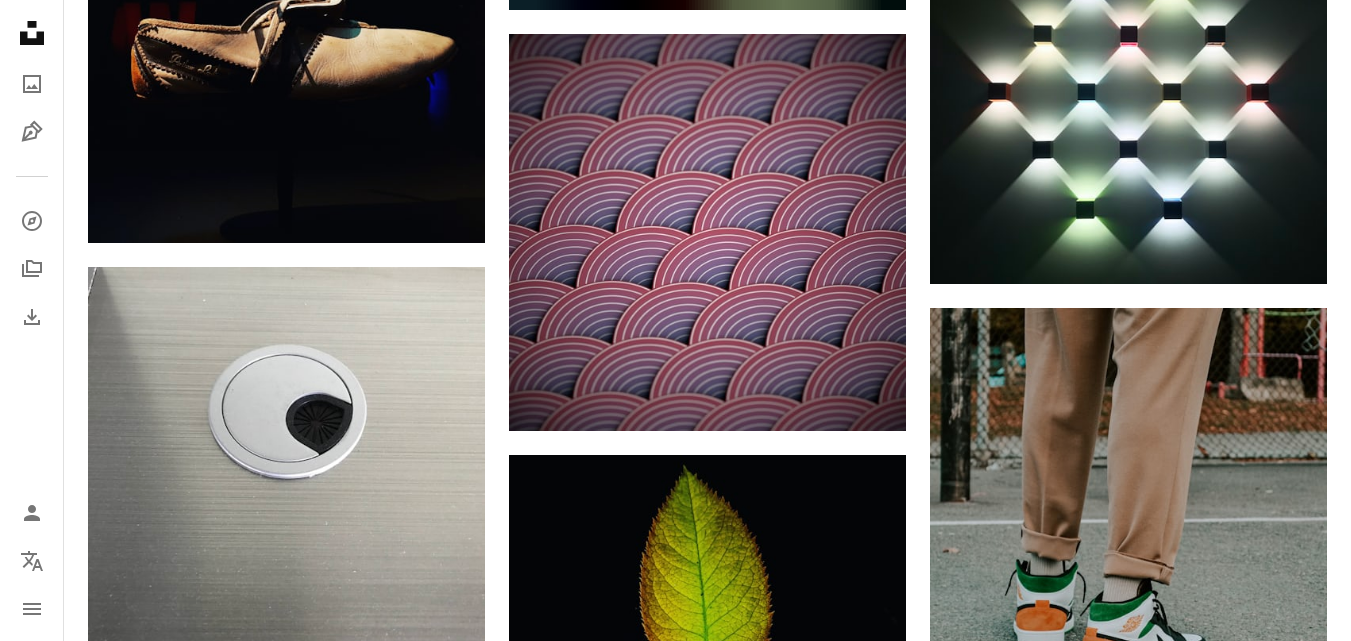 scroll, scrollTop: 78800, scrollLeft: 0, axis: vertical 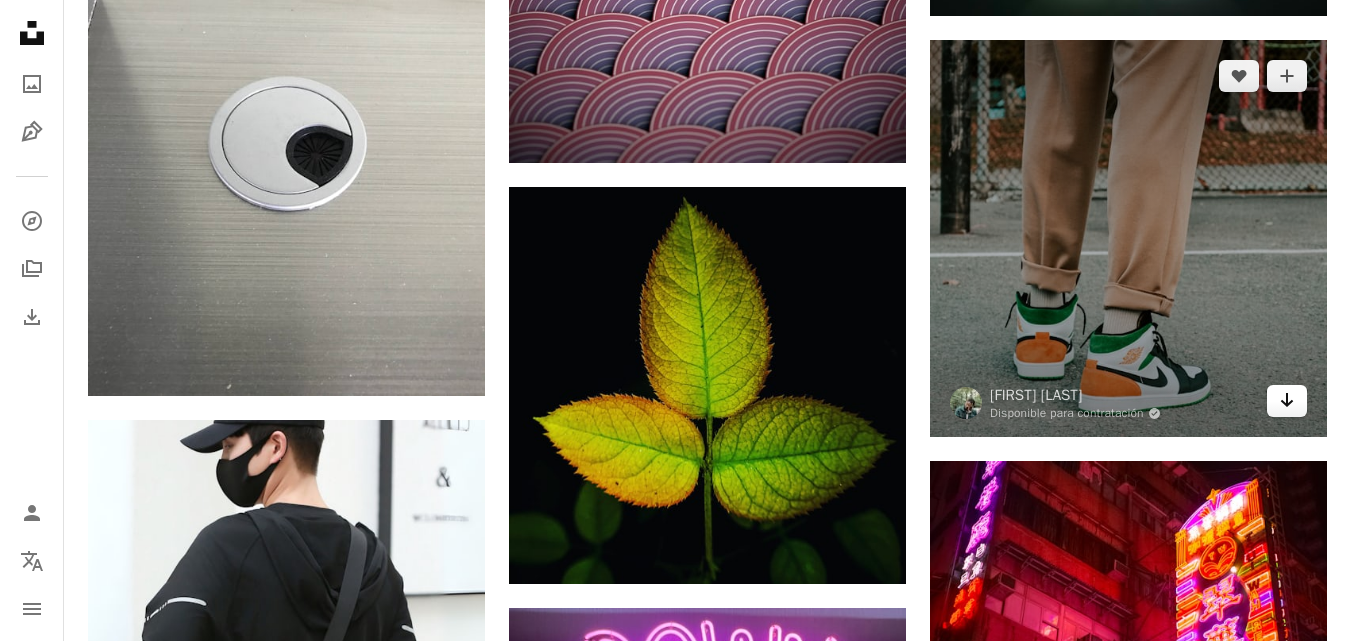 click on "Arrow pointing down" 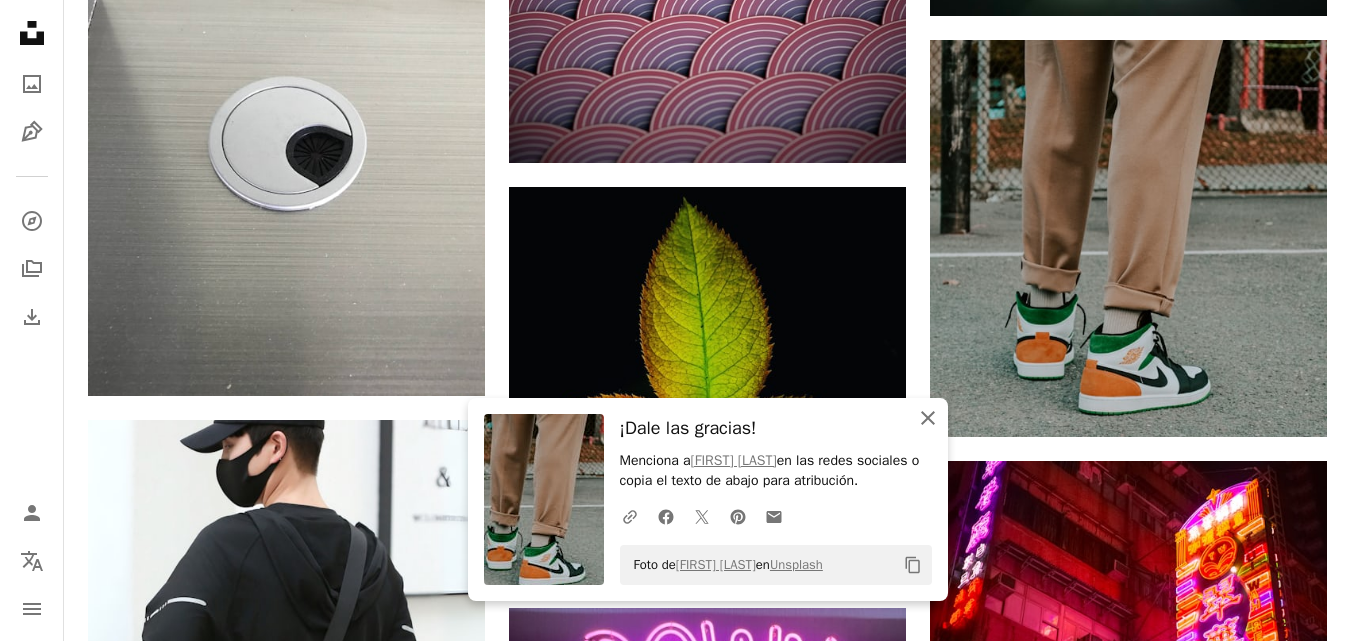 scroll, scrollTop: 79100, scrollLeft: 0, axis: vertical 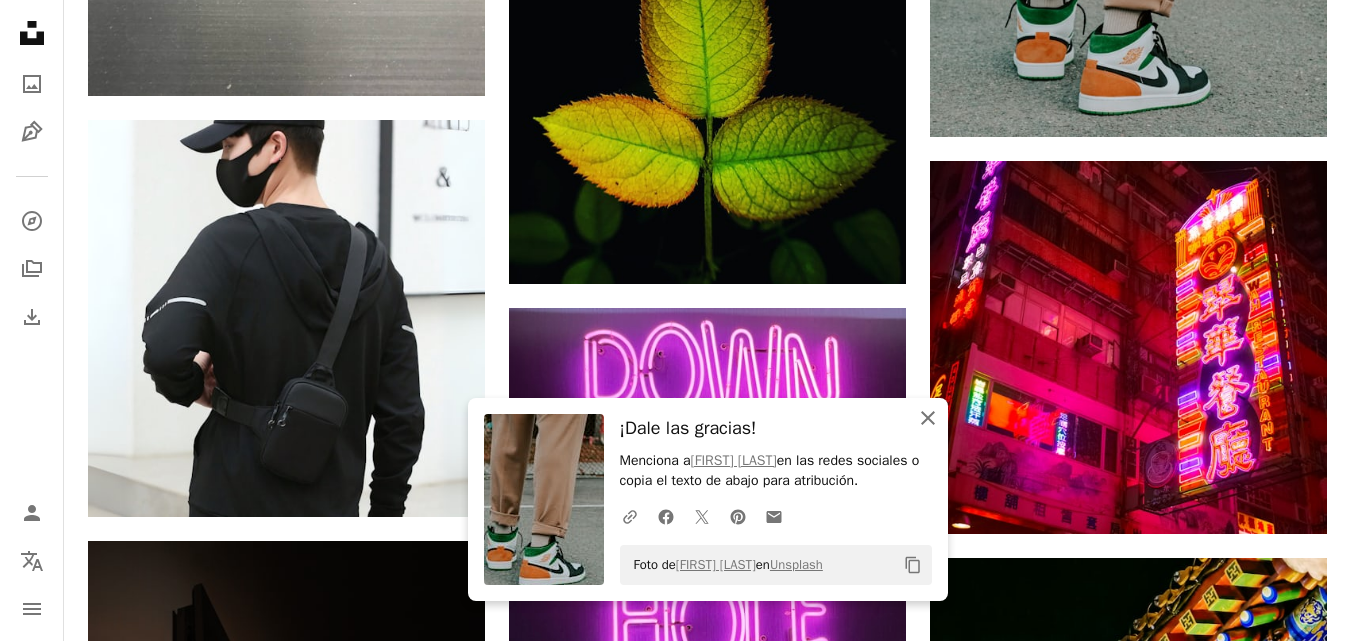 click on "An X shape" 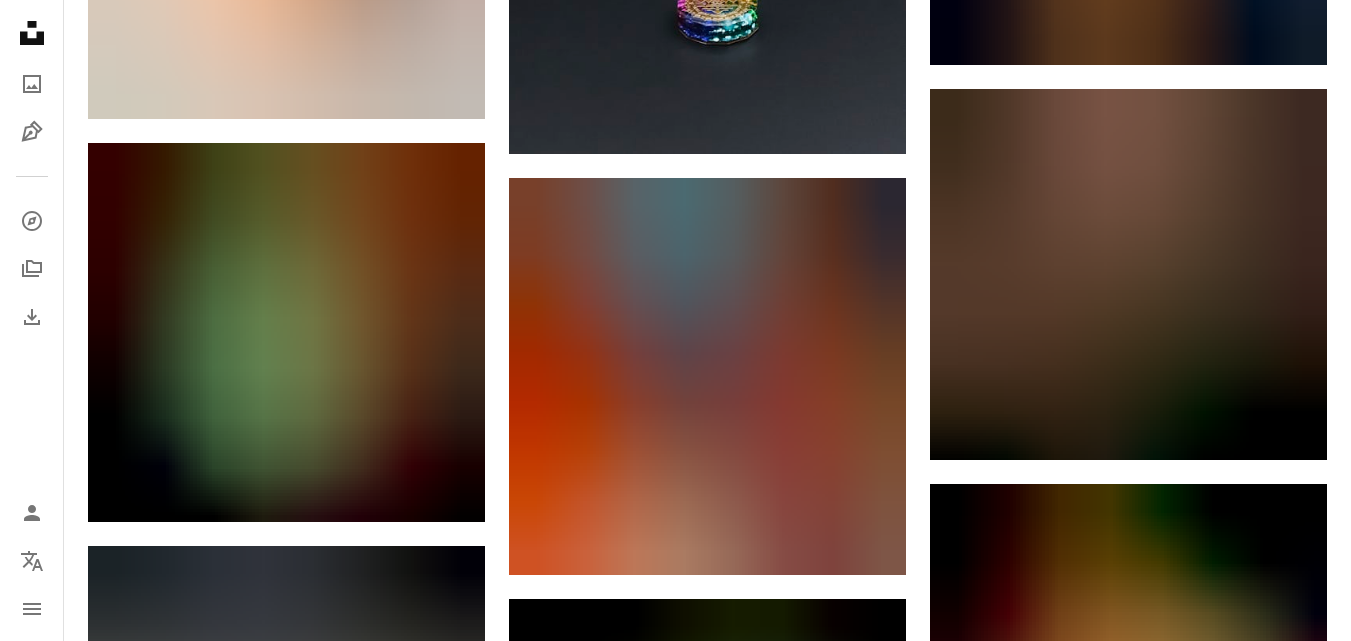 scroll, scrollTop: 90700, scrollLeft: 0, axis: vertical 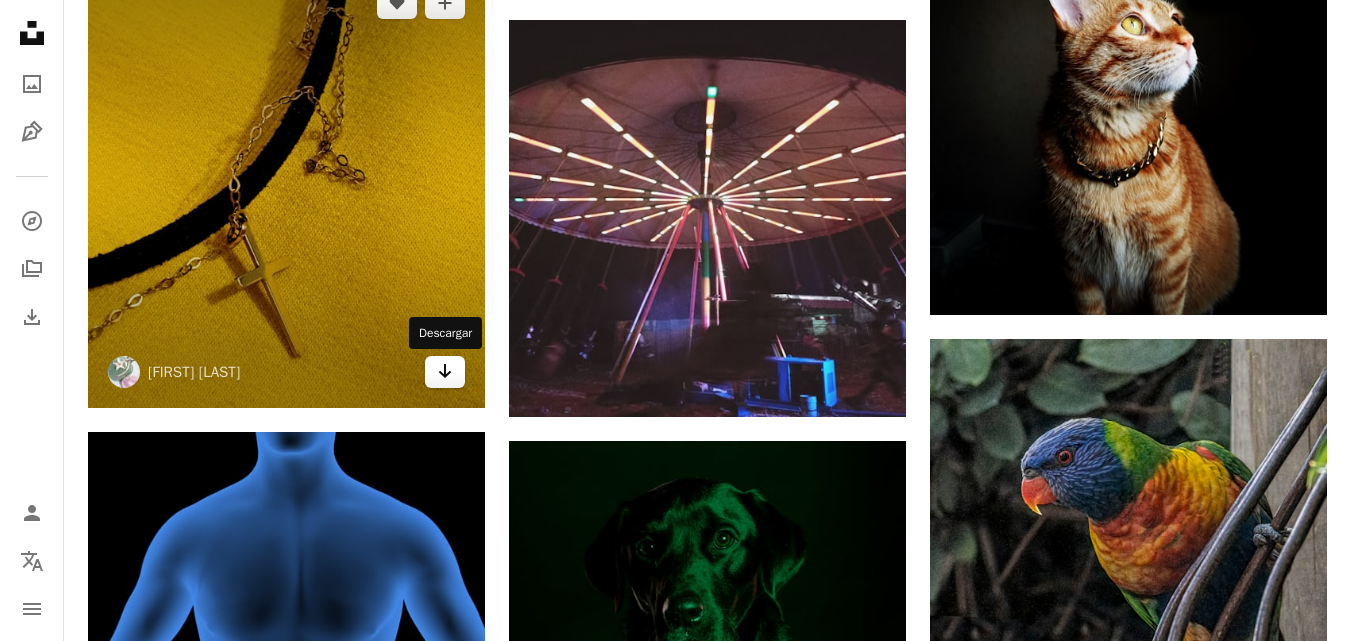 click on "Arrow pointing down" at bounding box center (445, 372) 